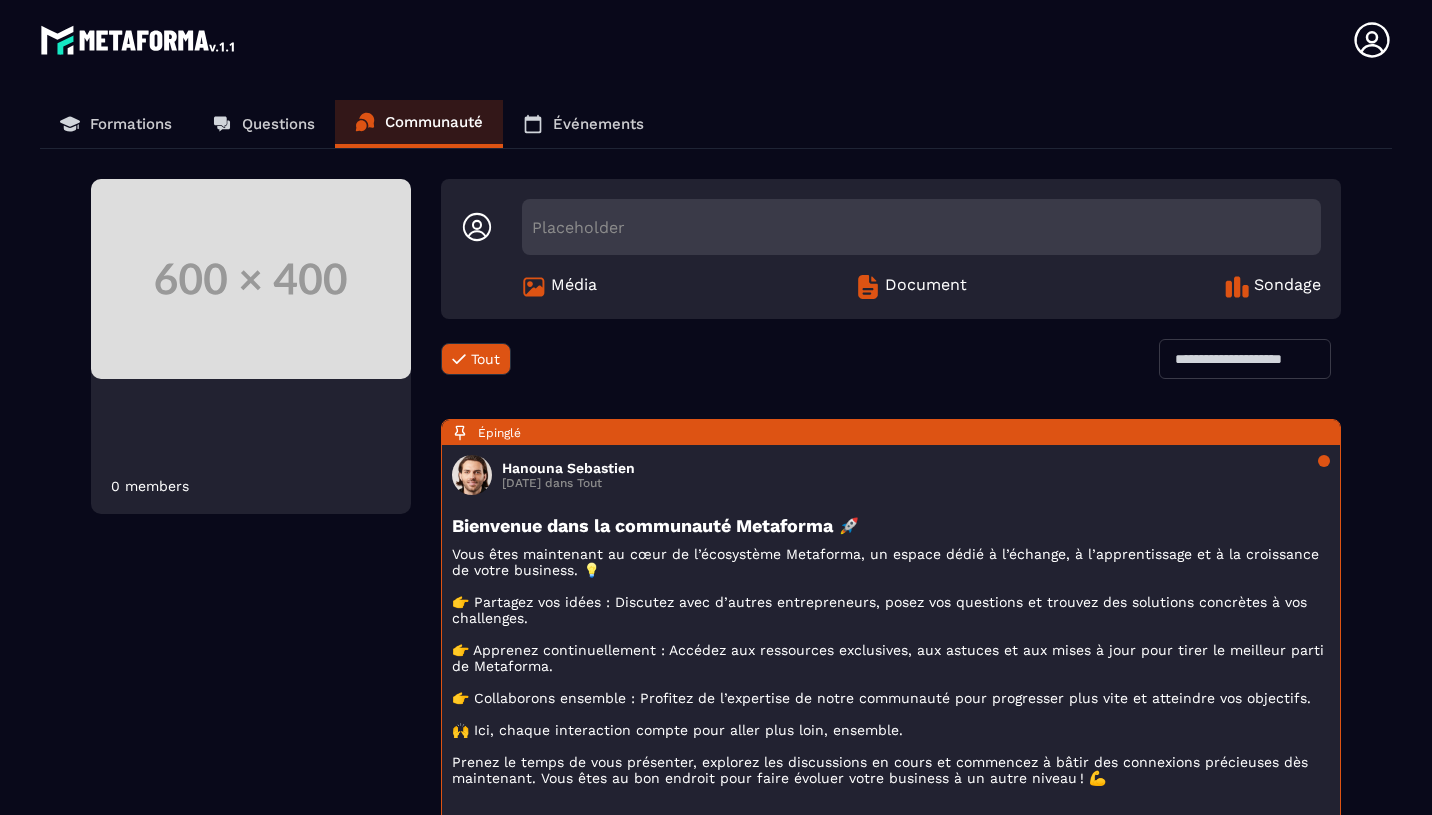 scroll, scrollTop: 0, scrollLeft: 0, axis: both 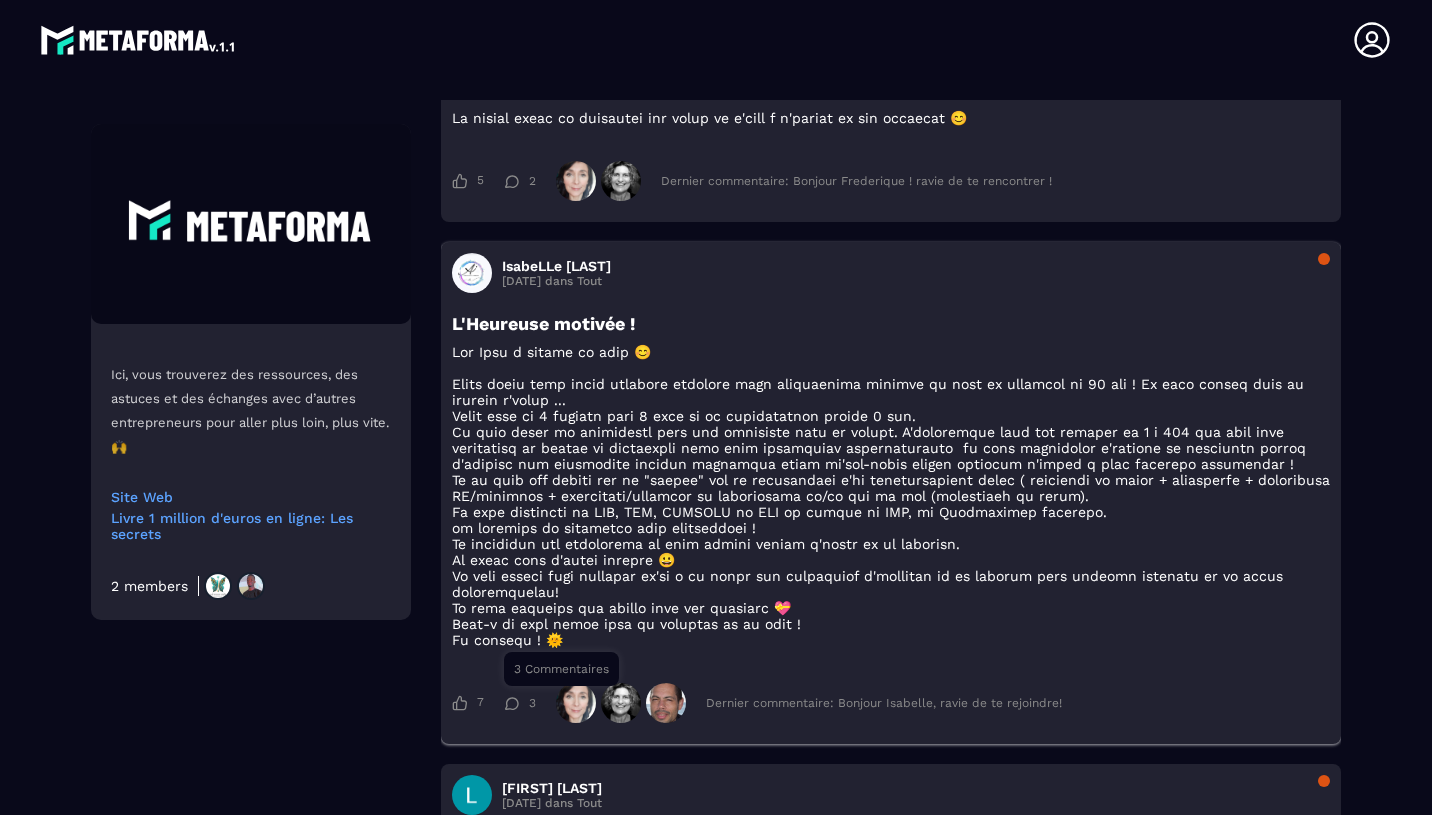 click 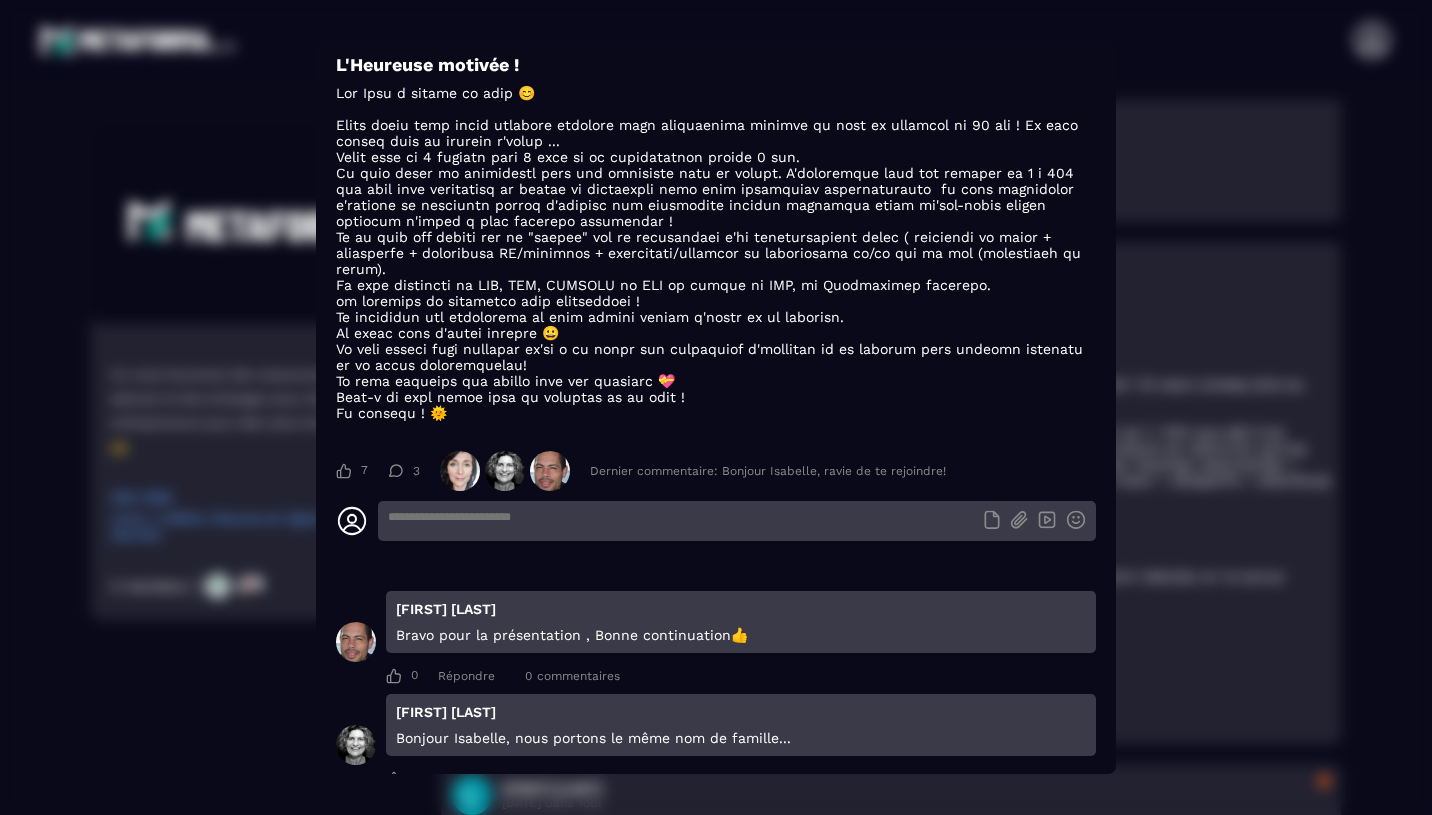 scroll, scrollTop: 236, scrollLeft: 0, axis: vertical 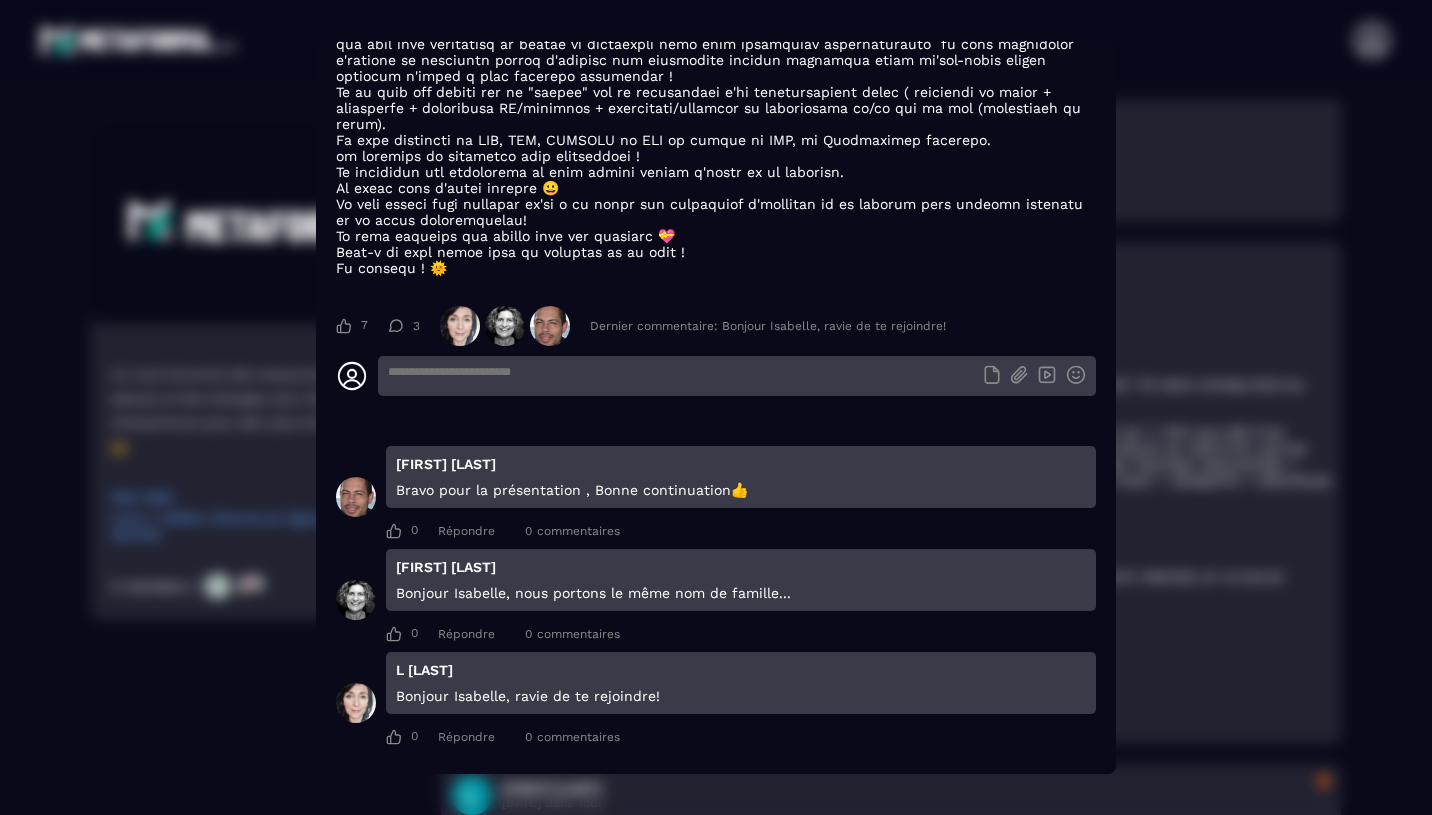 click at bounding box center (716, 108) 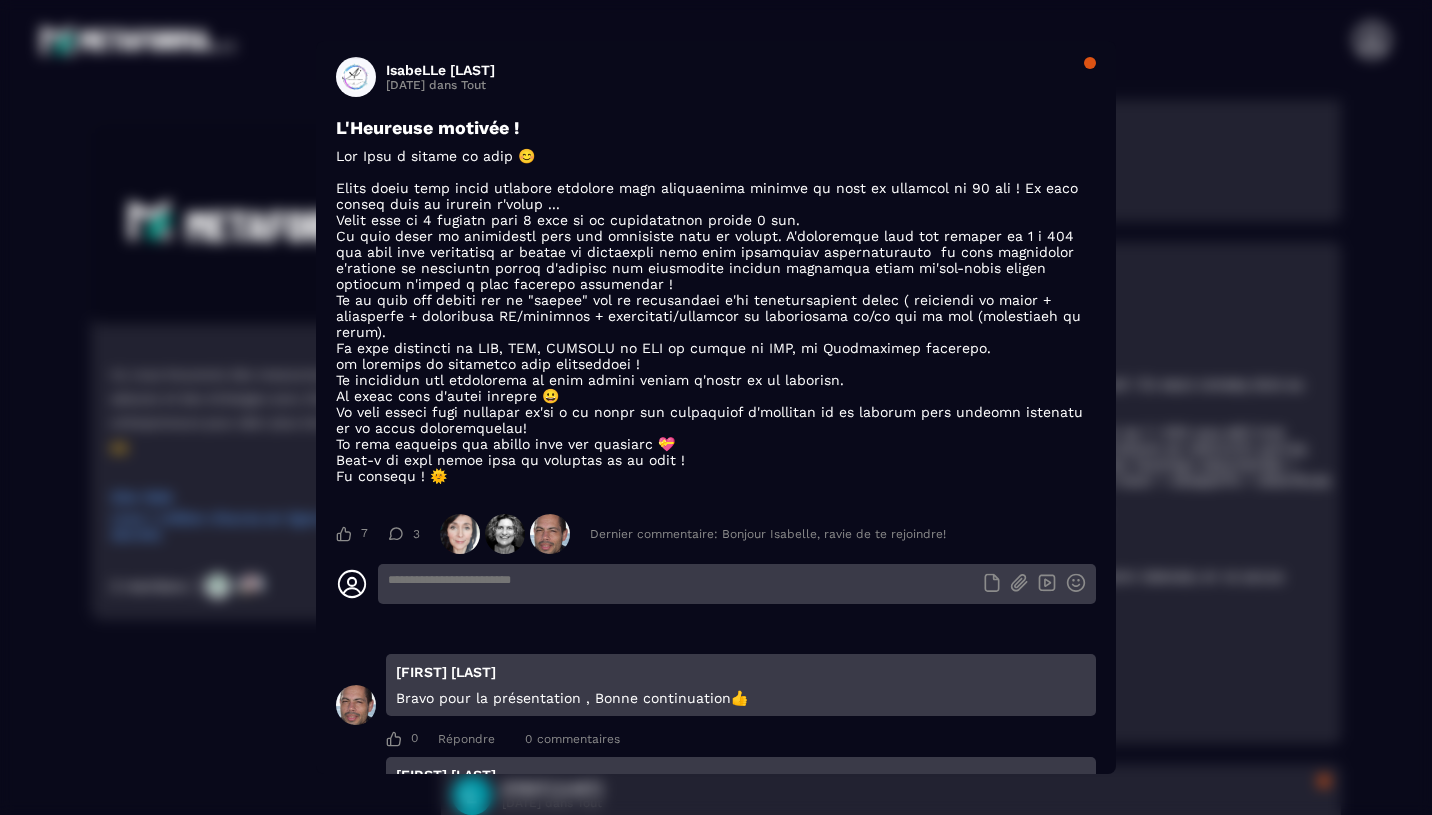scroll, scrollTop: 0, scrollLeft: 0, axis: both 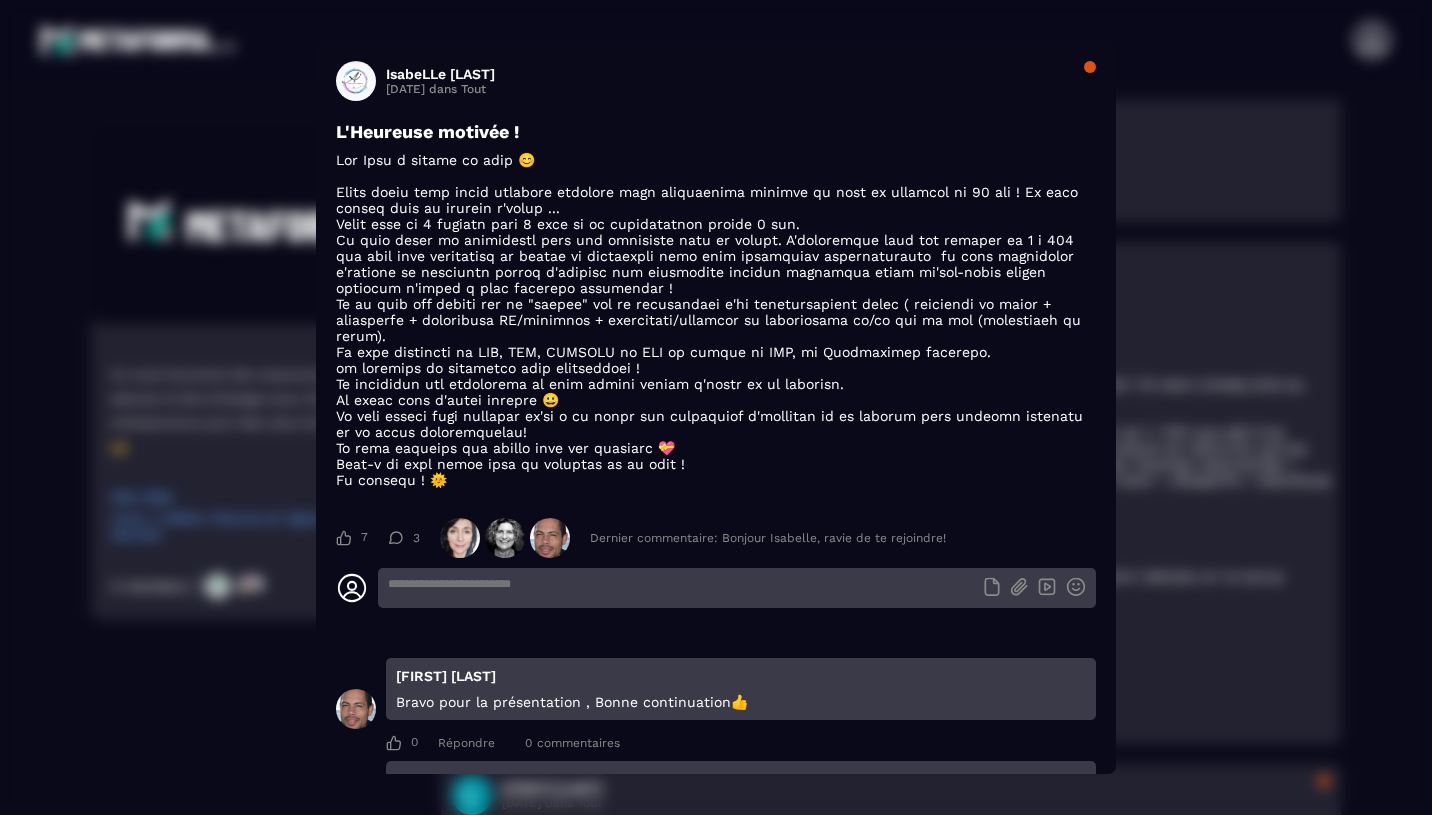 click at bounding box center [1090, 67] 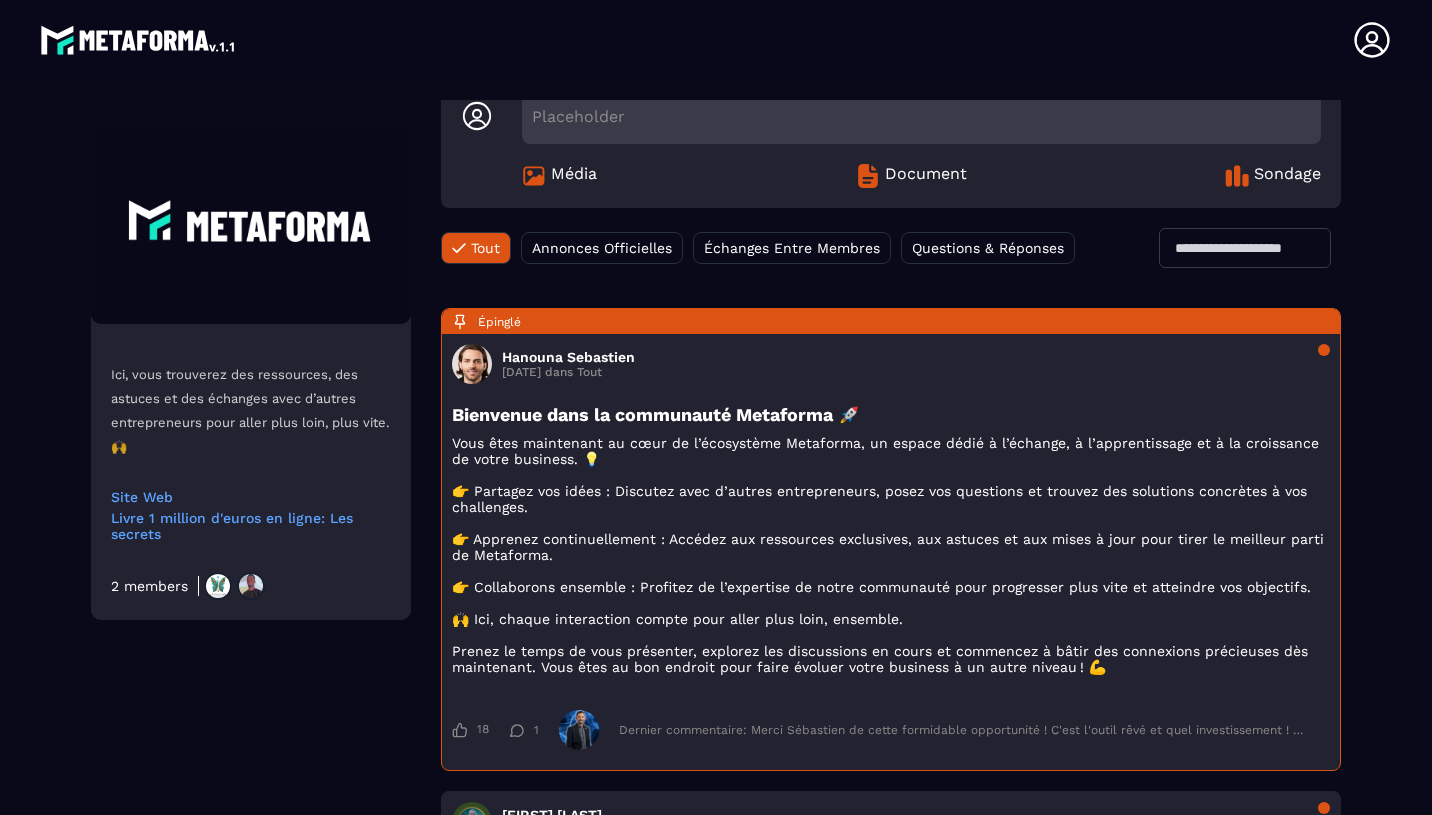 scroll, scrollTop: 0, scrollLeft: 0, axis: both 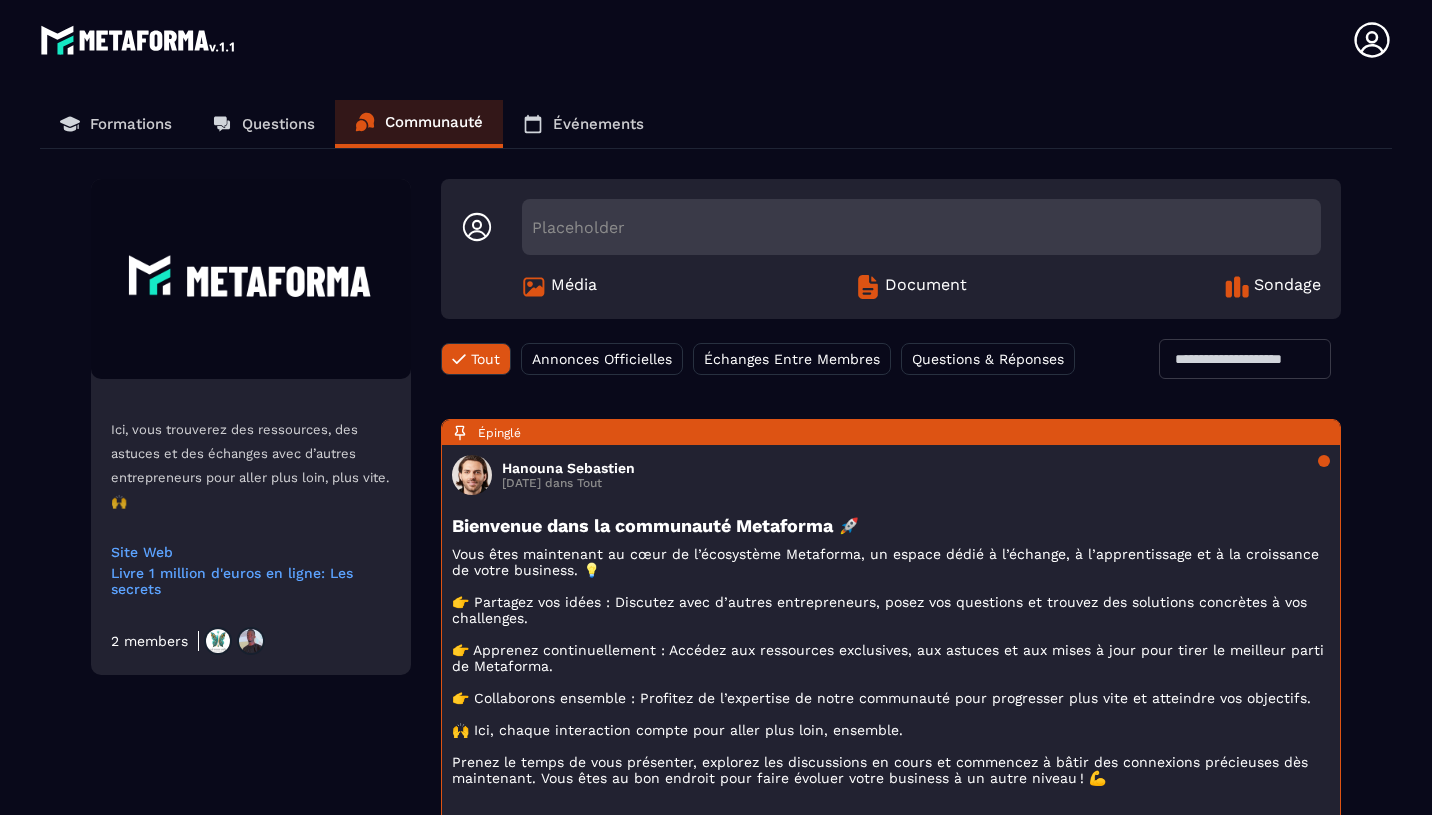click on "Placeholder" at bounding box center [921, 227] 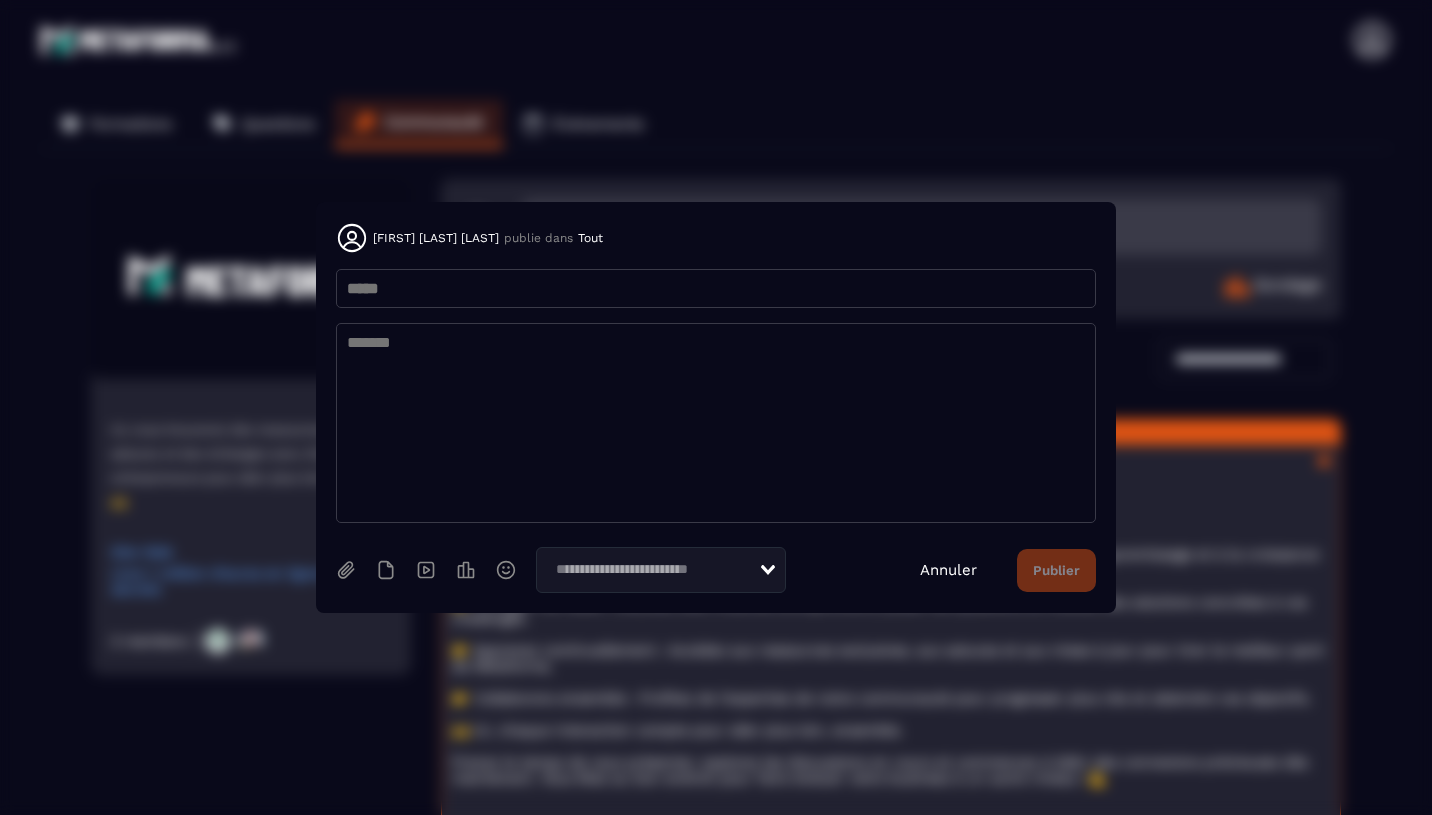 click on "Annuler Publier" at bounding box center (1008, 570) 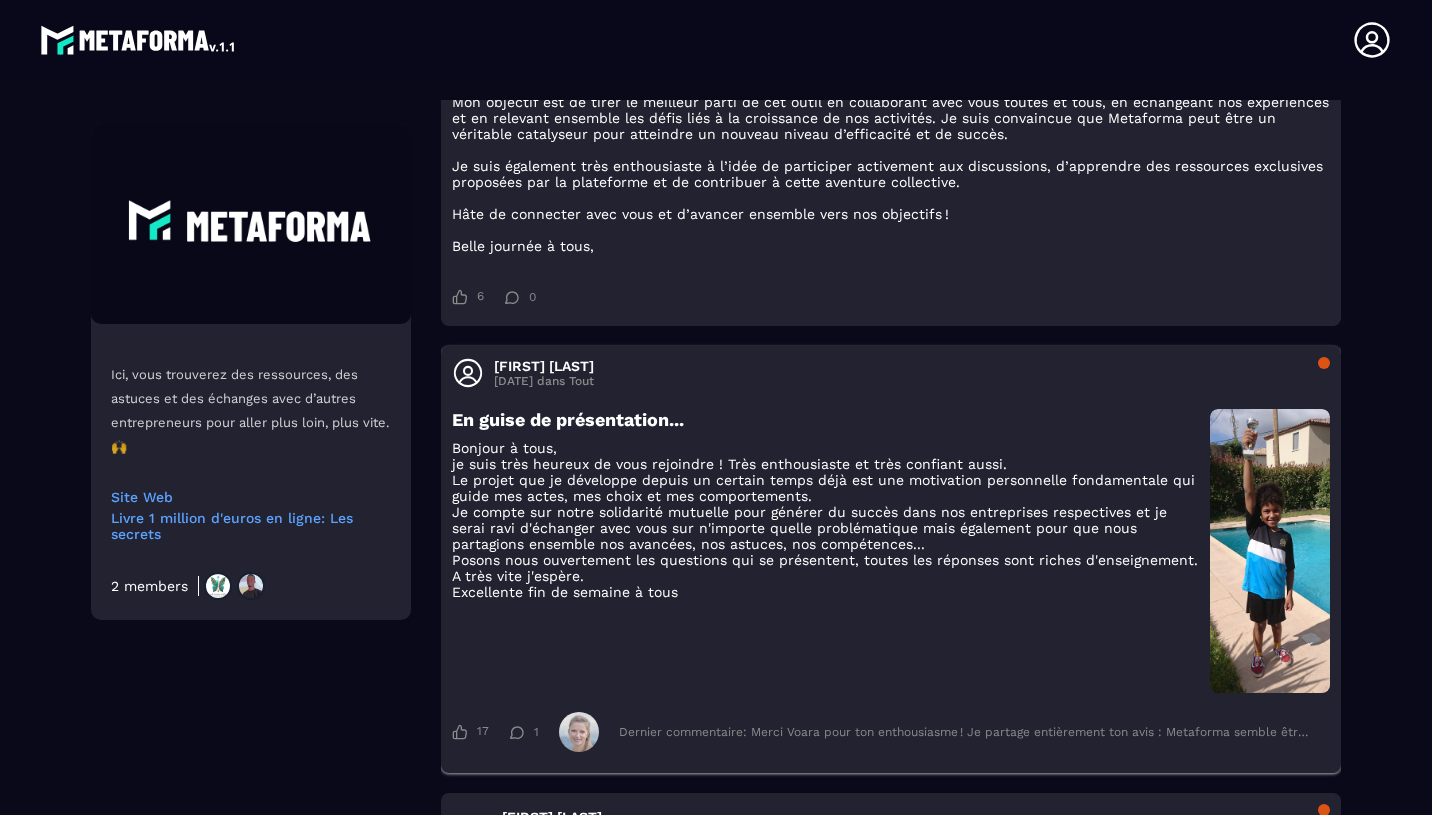 scroll, scrollTop: 4071, scrollLeft: 0, axis: vertical 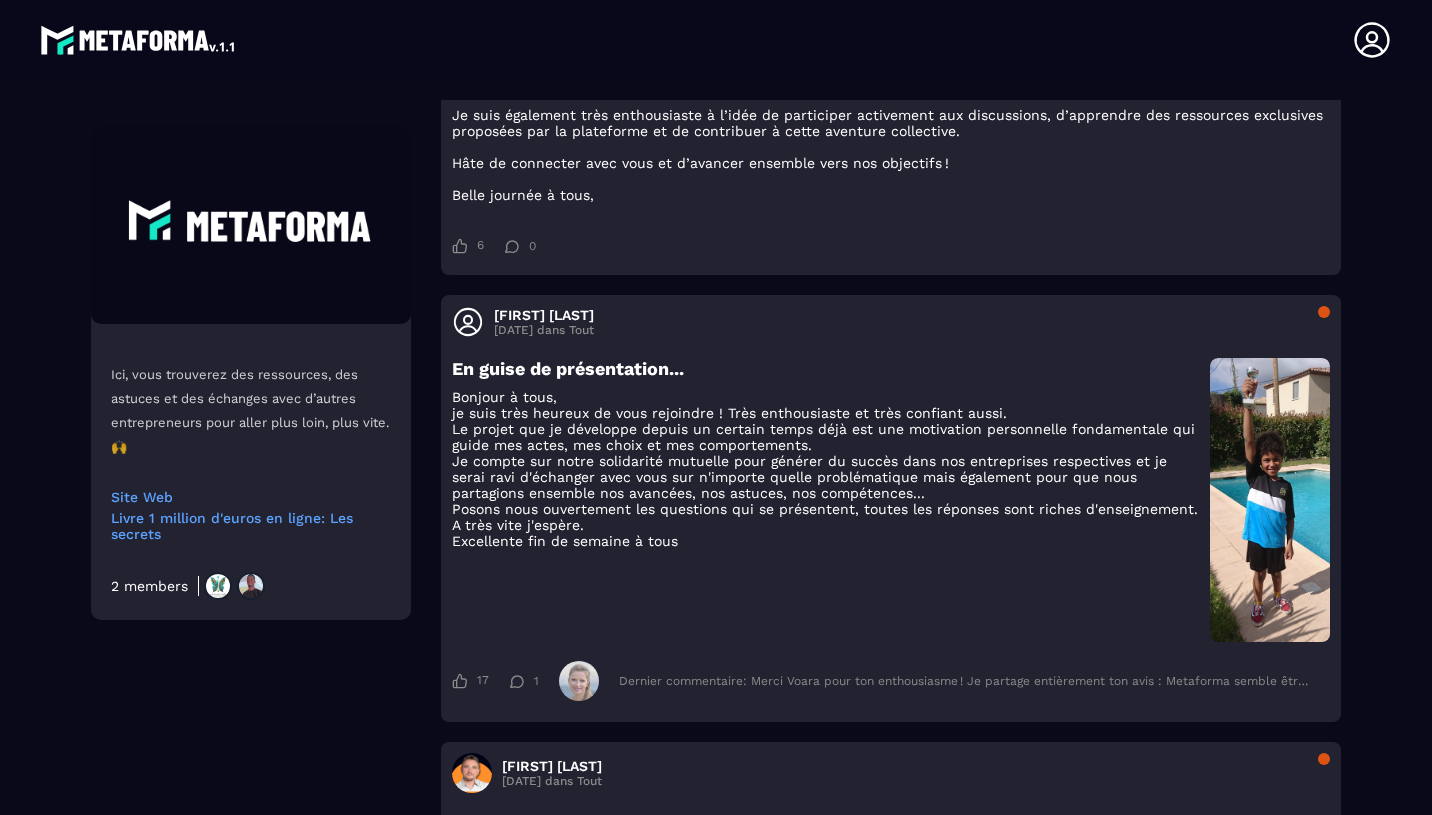 click 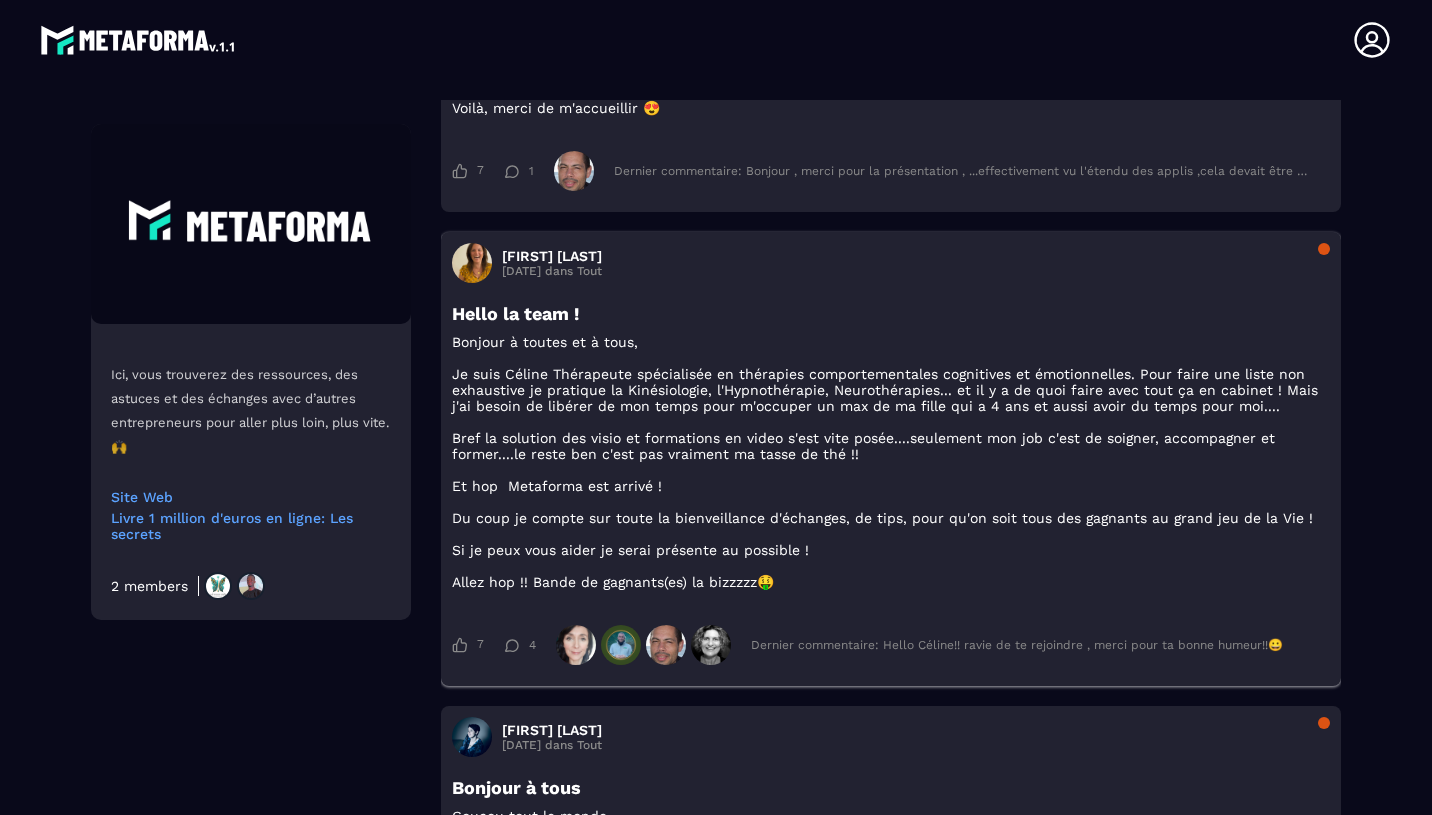 scroll, scrollTop: 2946, scrollLeft: 0, axis: vertical 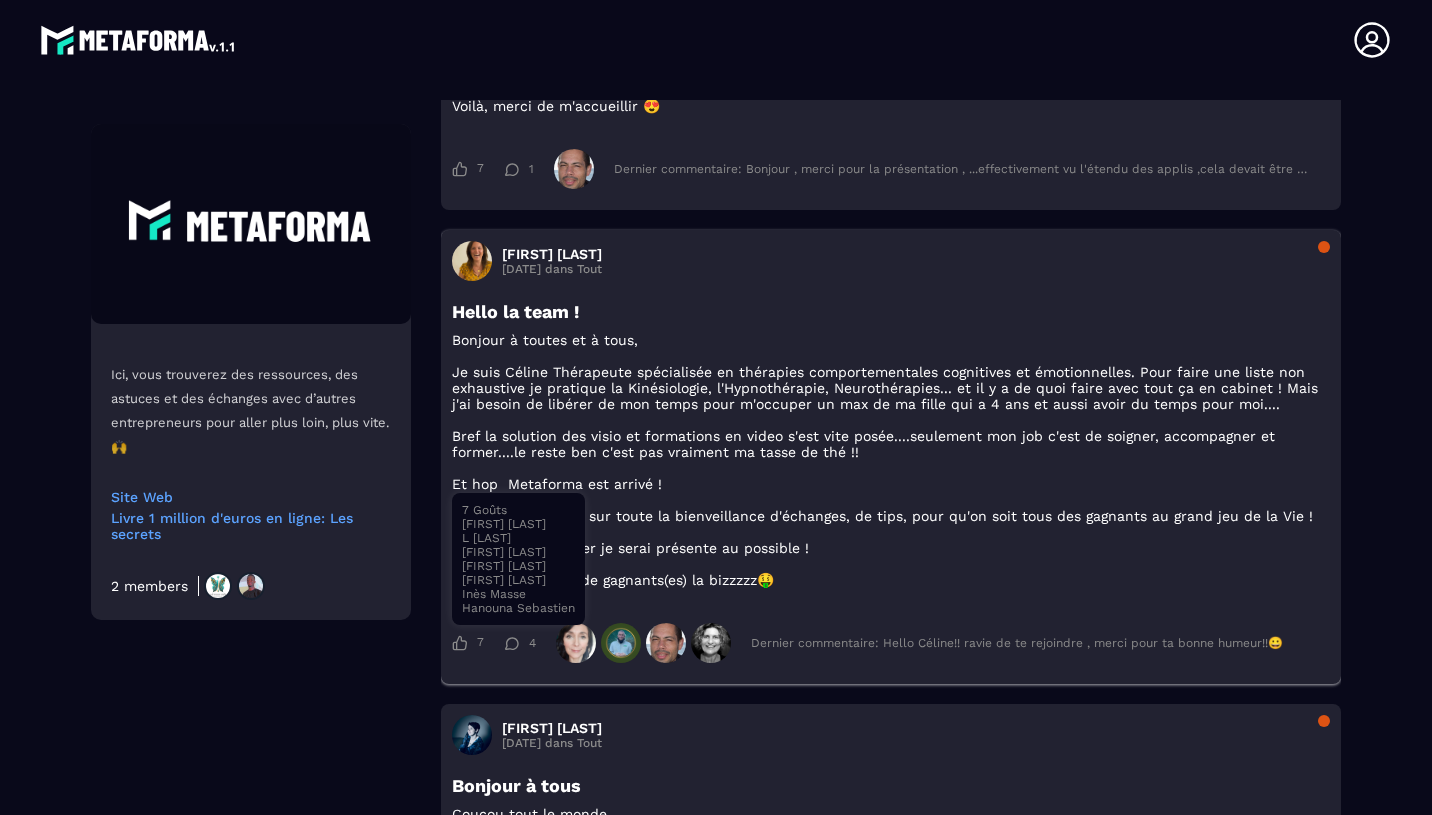 click 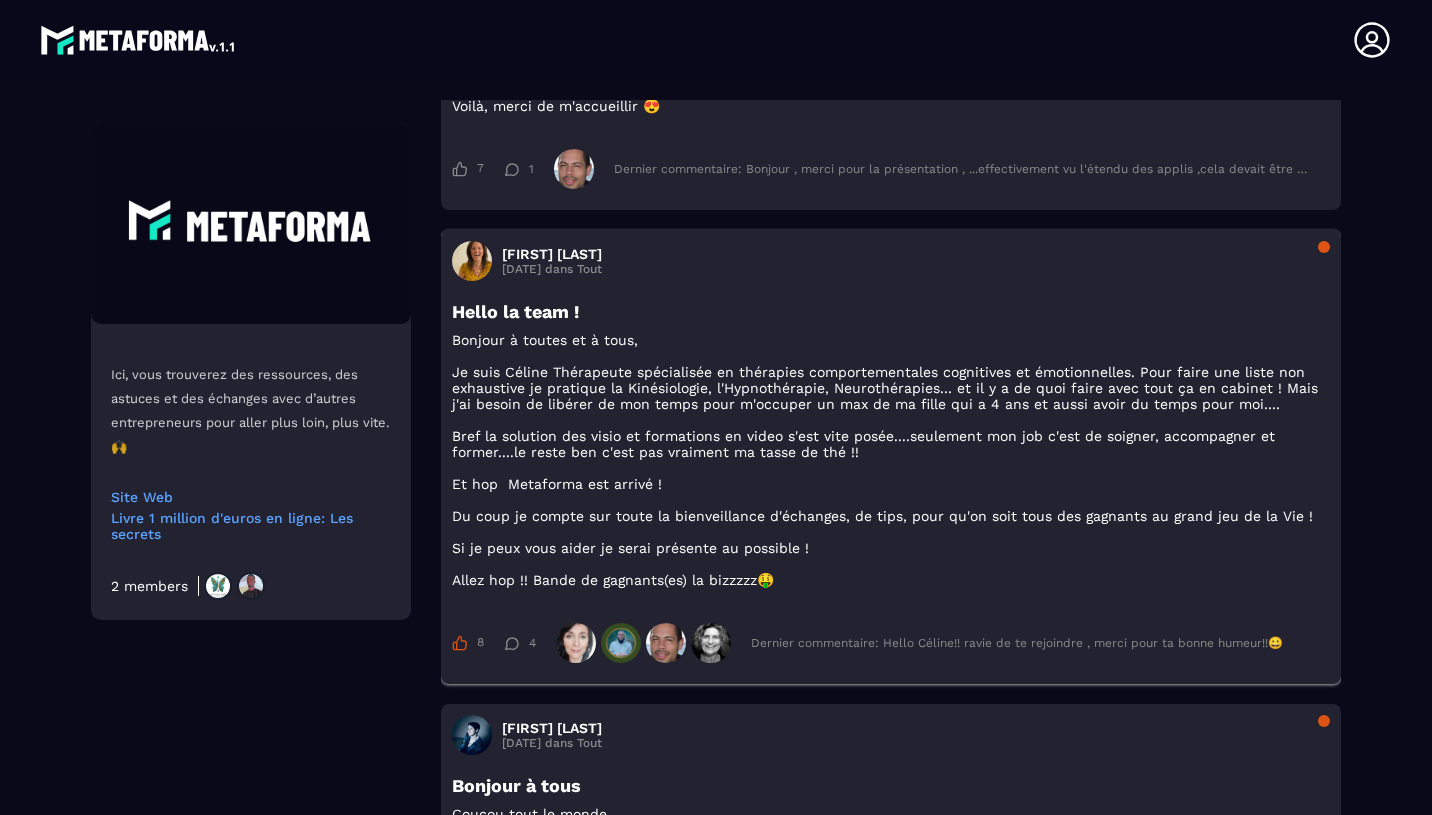 click on "8 8 Goûts Nathalie Dauly L Jardel Anouchka Ravedoni Alain BELHOSTE Jerome MAILLOT Inès Masse Hanouna Sebastien et 1 autres 4 4 Commentaires Dernier commentaire: Hello Céline!! ravie de te rejoindre , merci pour ta bonne humeur!!😀" at bounding box center [891, 643] 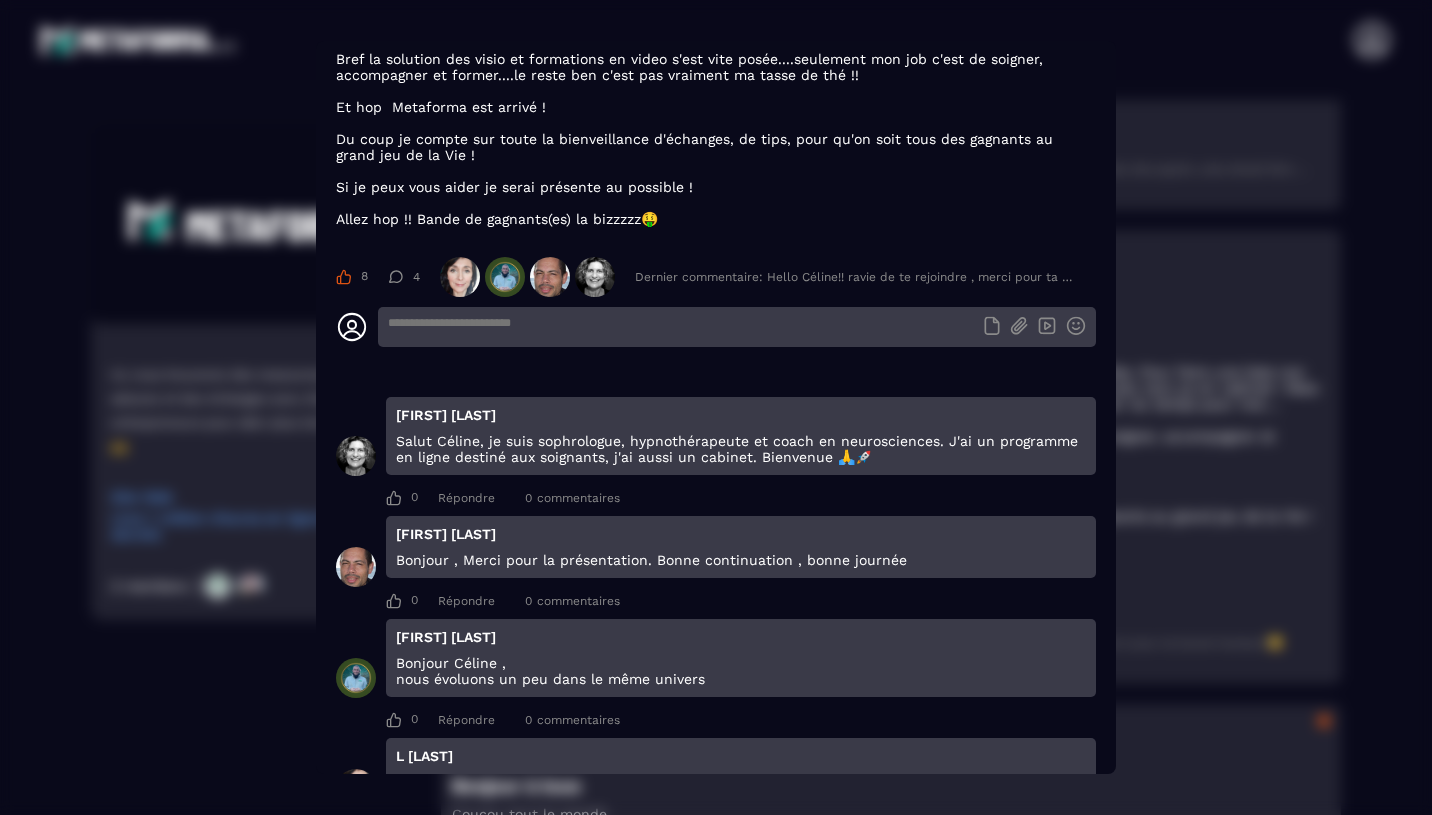 scroll, scrollTop: 319, scrollLeft: 0, axis: vertical 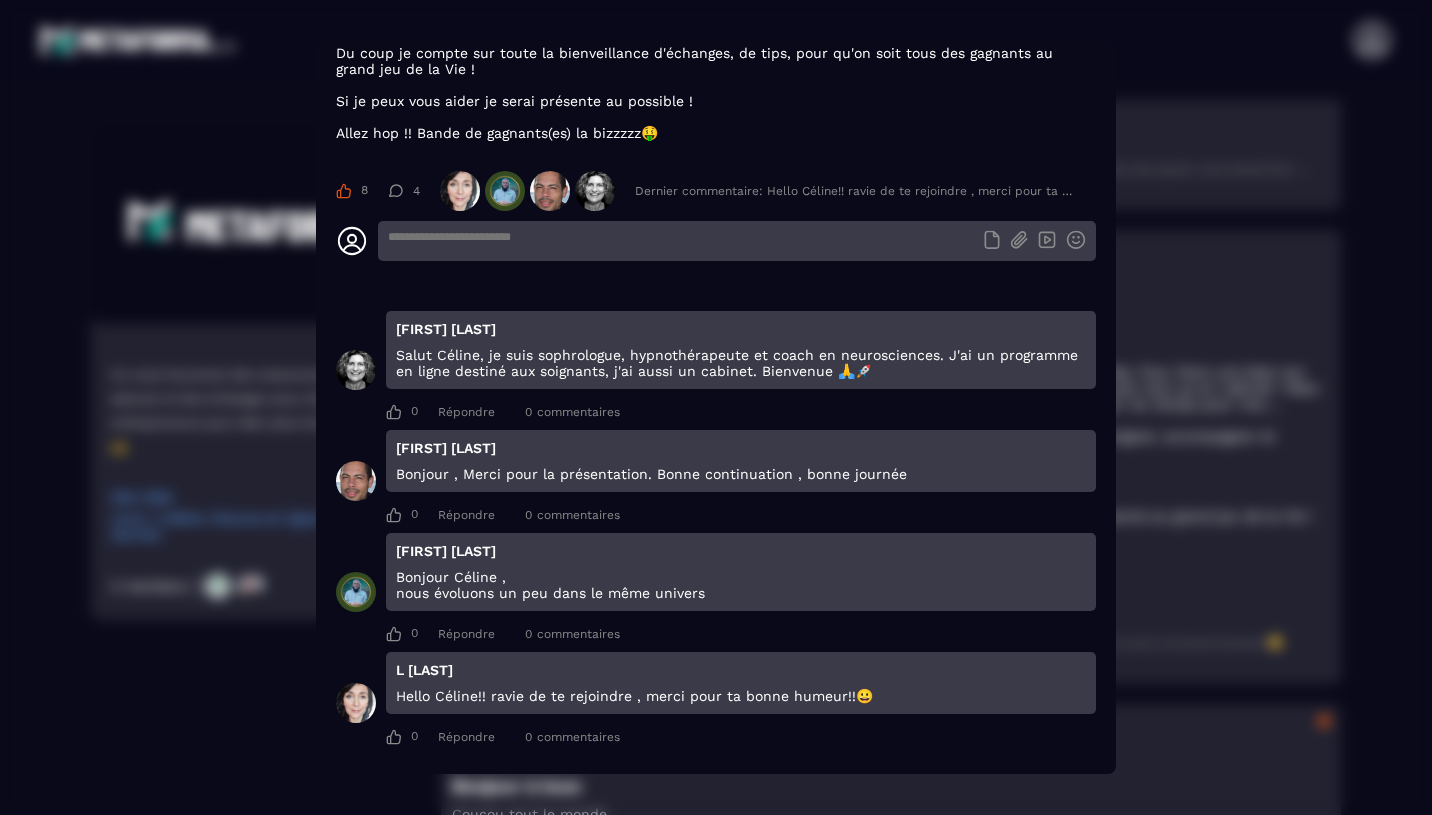 click at bounding box center [737, 241] 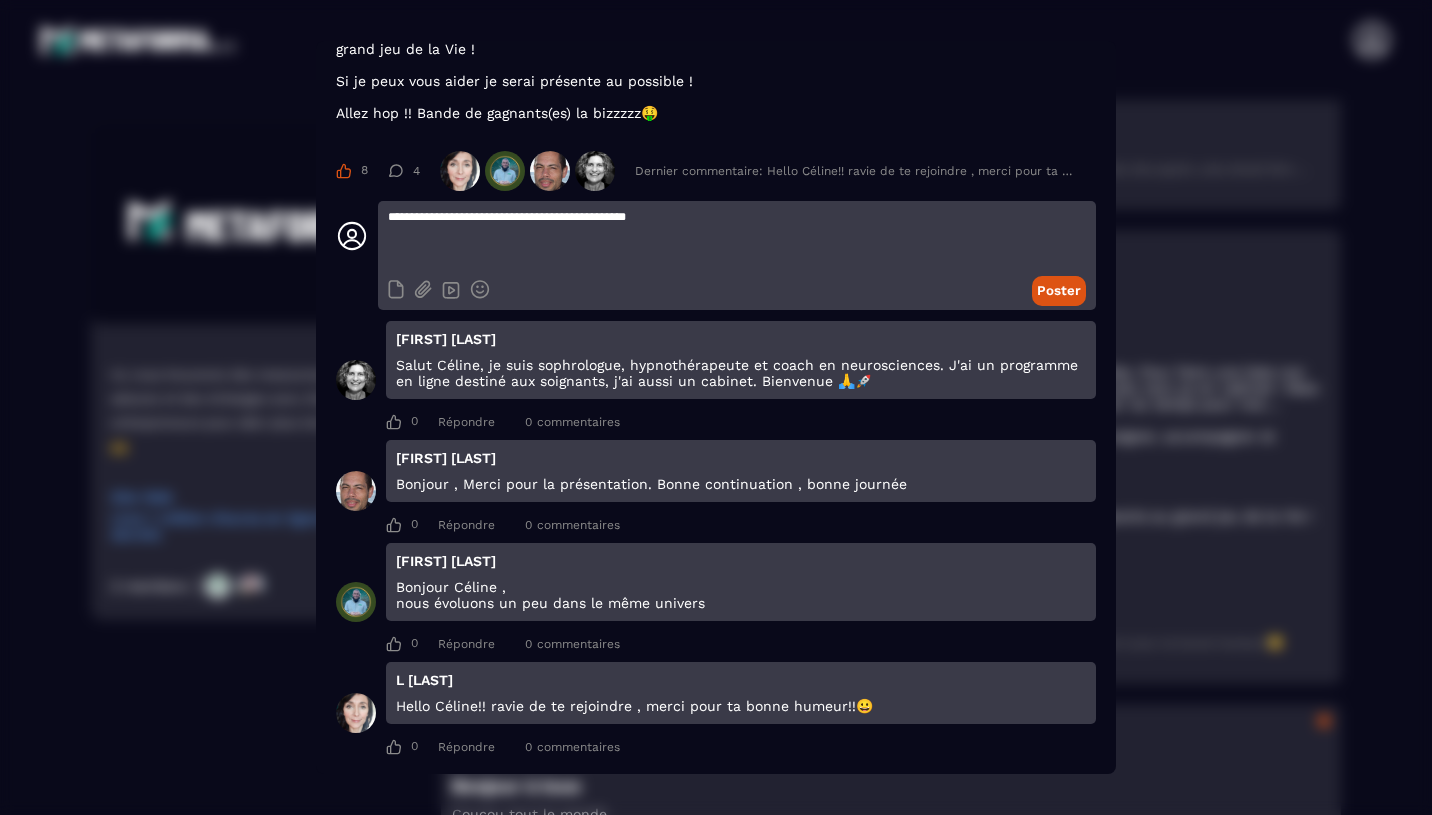 type on "**********" 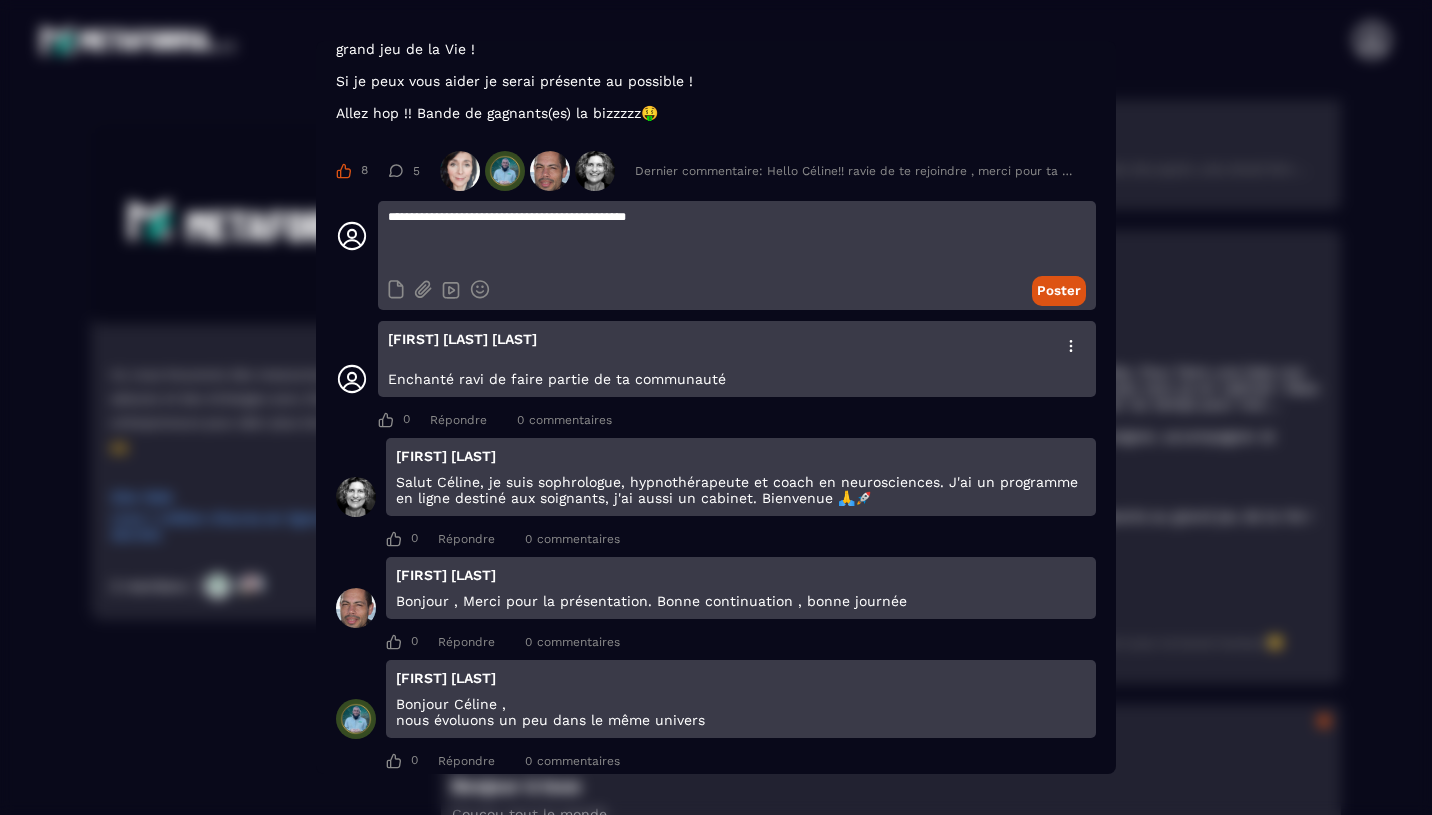 type 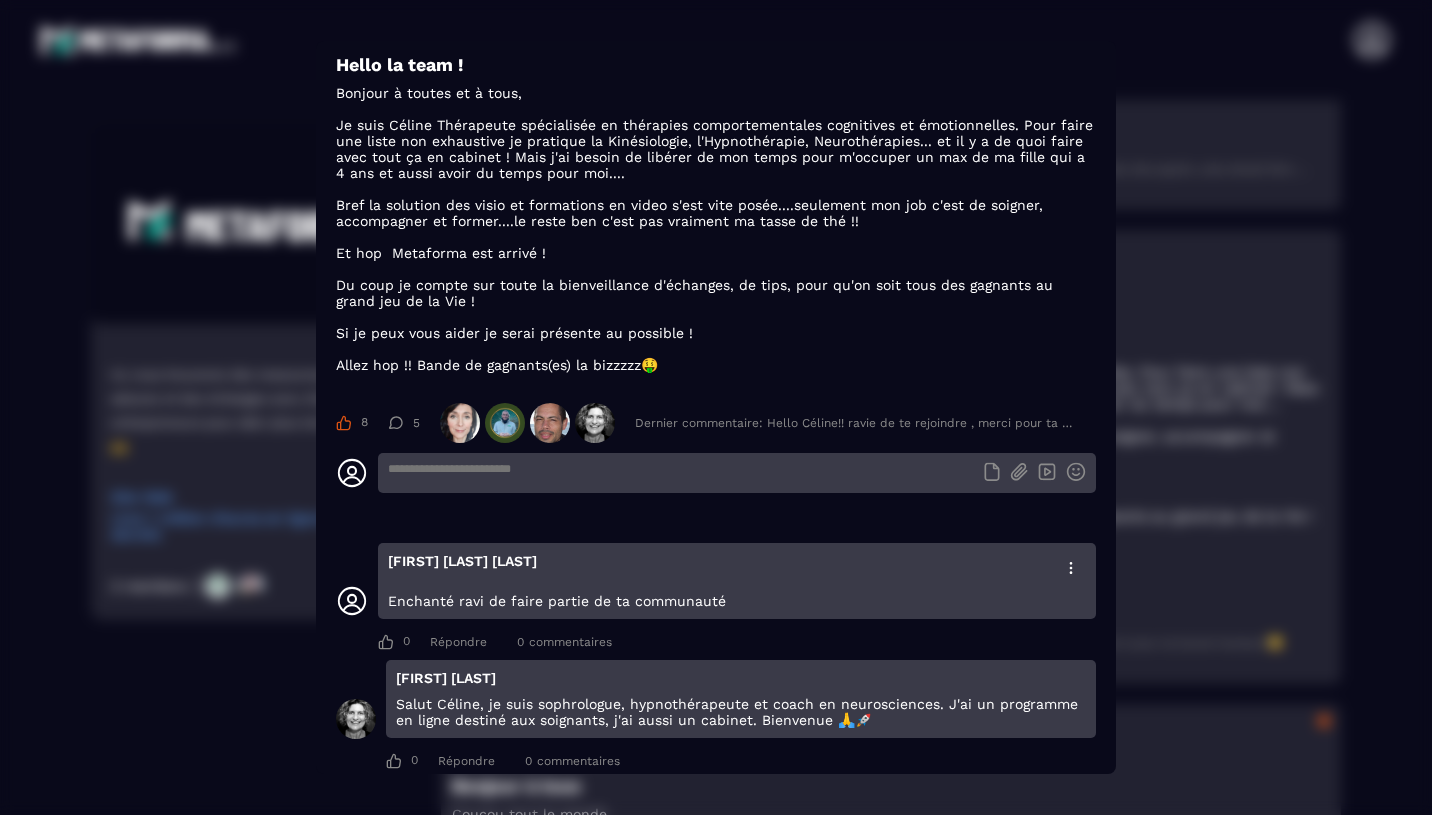 scroll, scrollTop: 0, scrollLeft: 0, axis: both 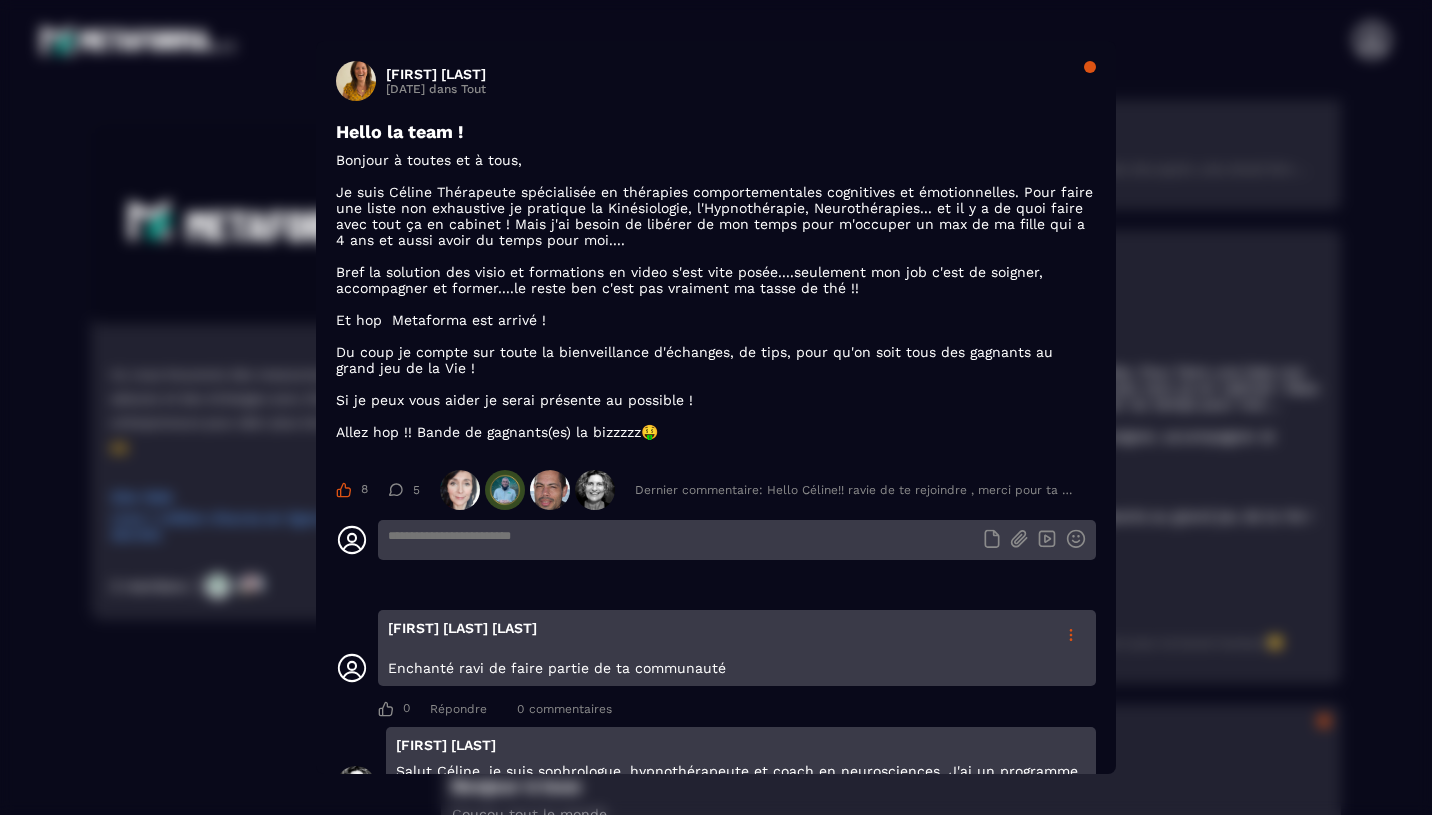 click at bounding box center (1071, 635) 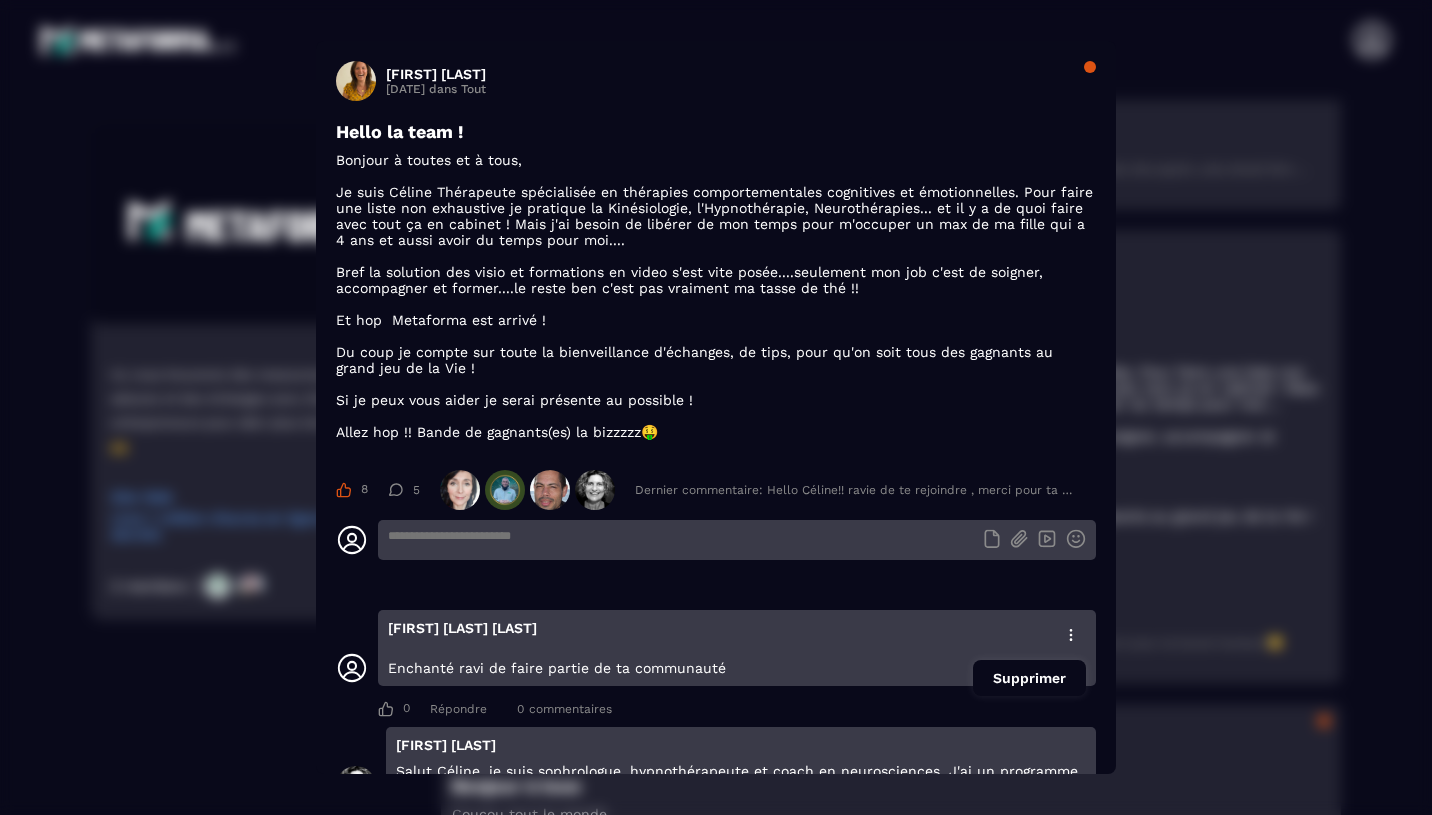 click 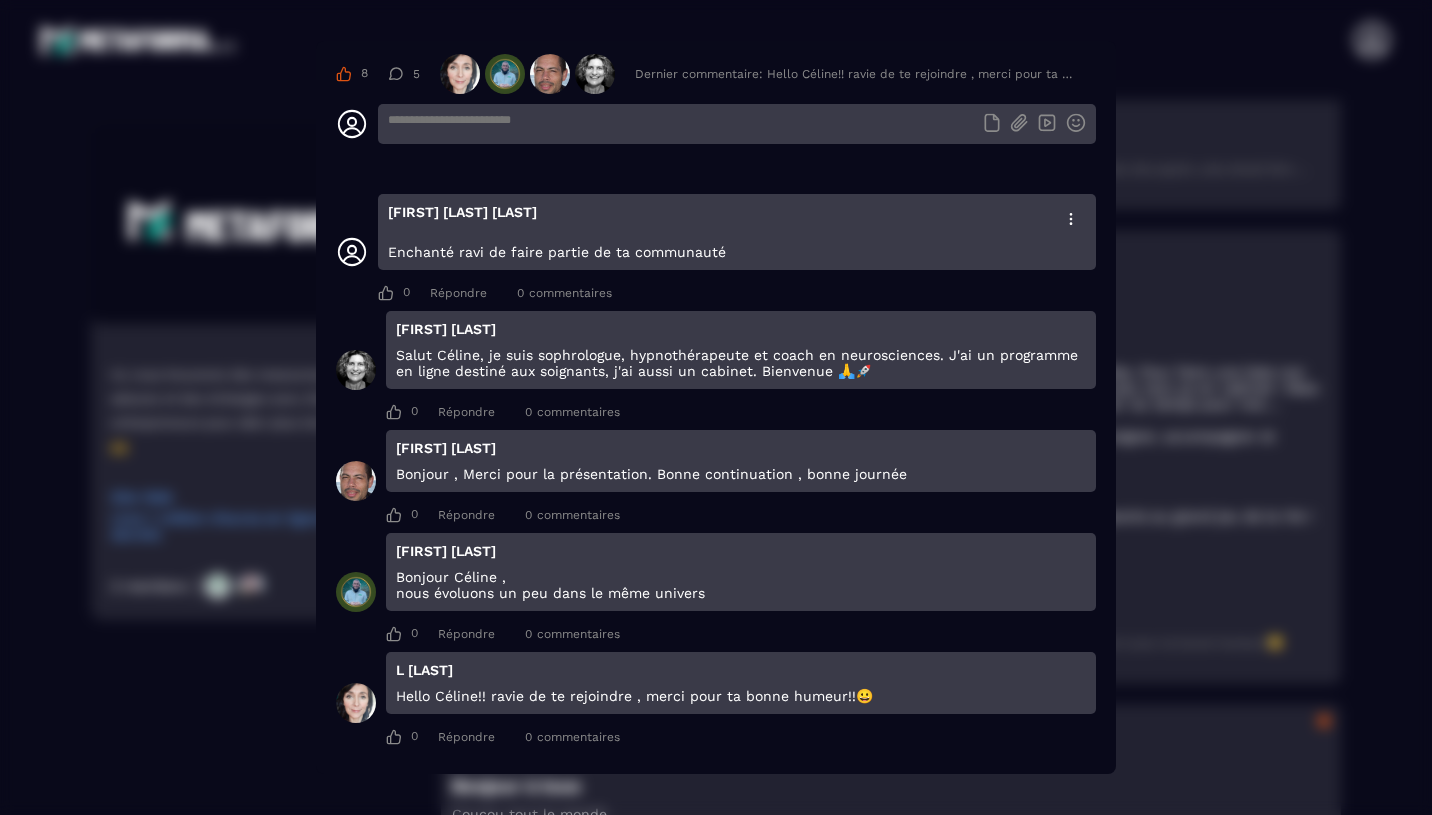 scroll, scrollTop: 437, scrollLeft: 0, axis: vertical 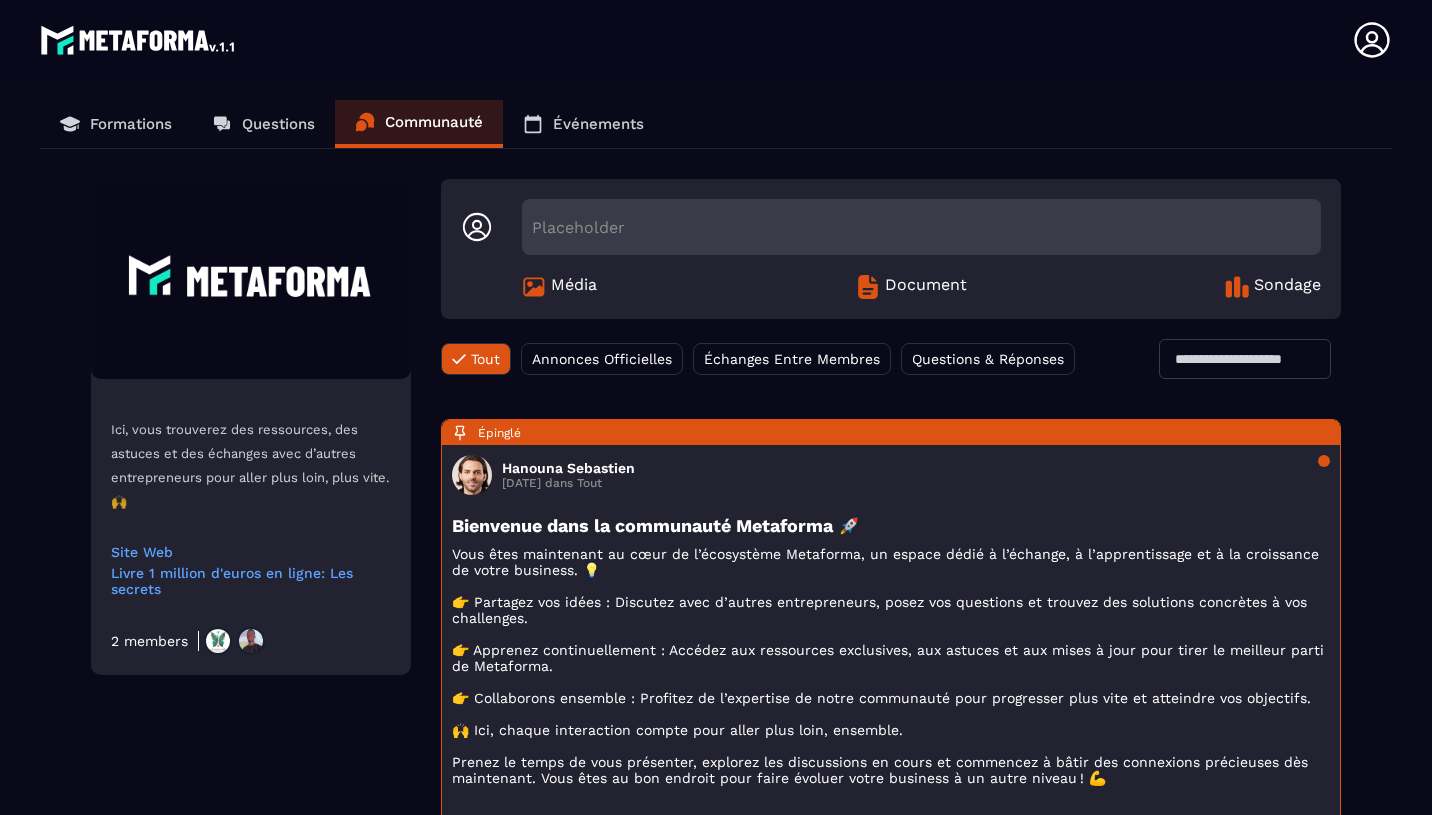 click on "Formations" at bounding box center (116, 124) 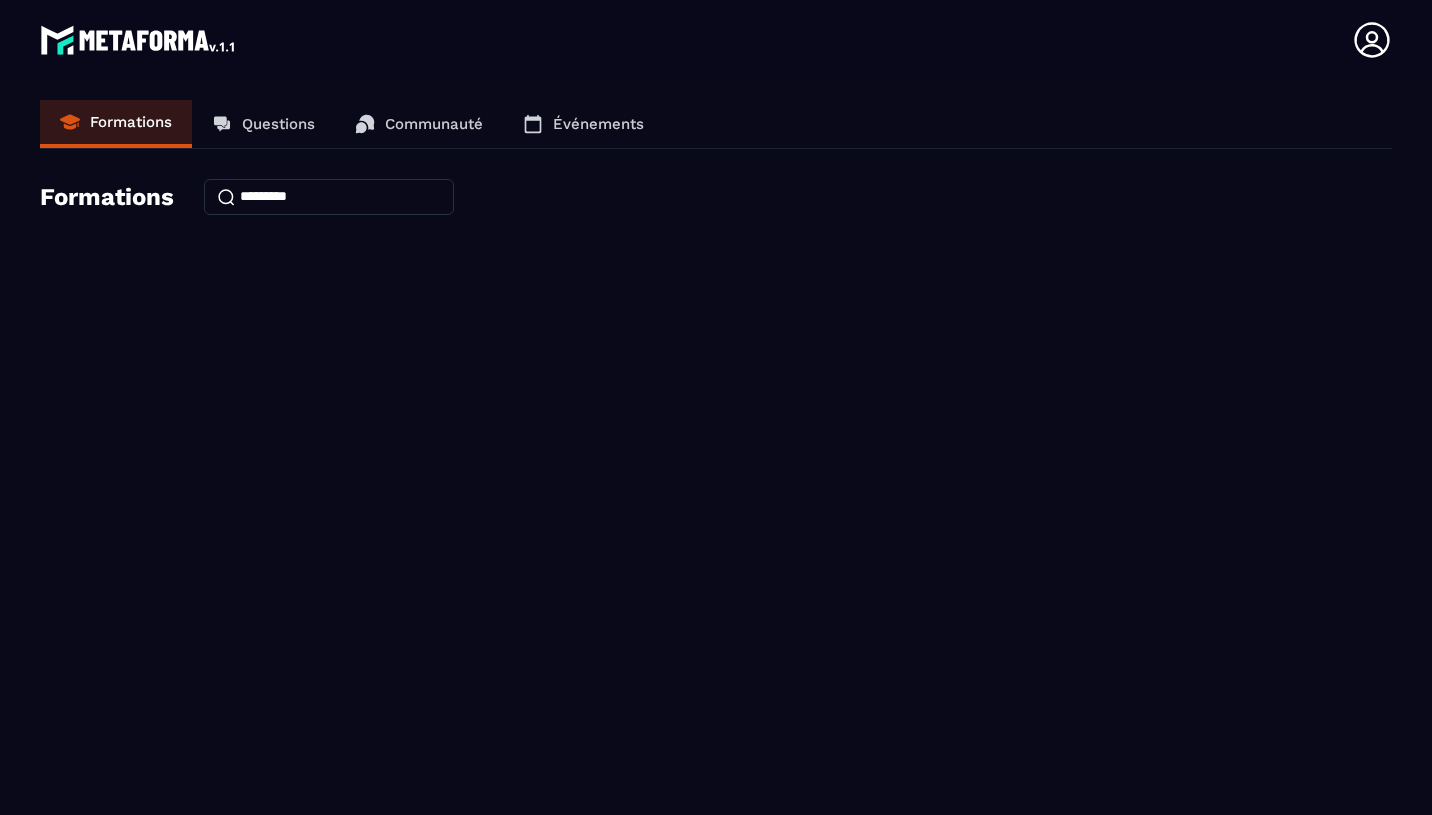 click at bounding box center [329, 197] 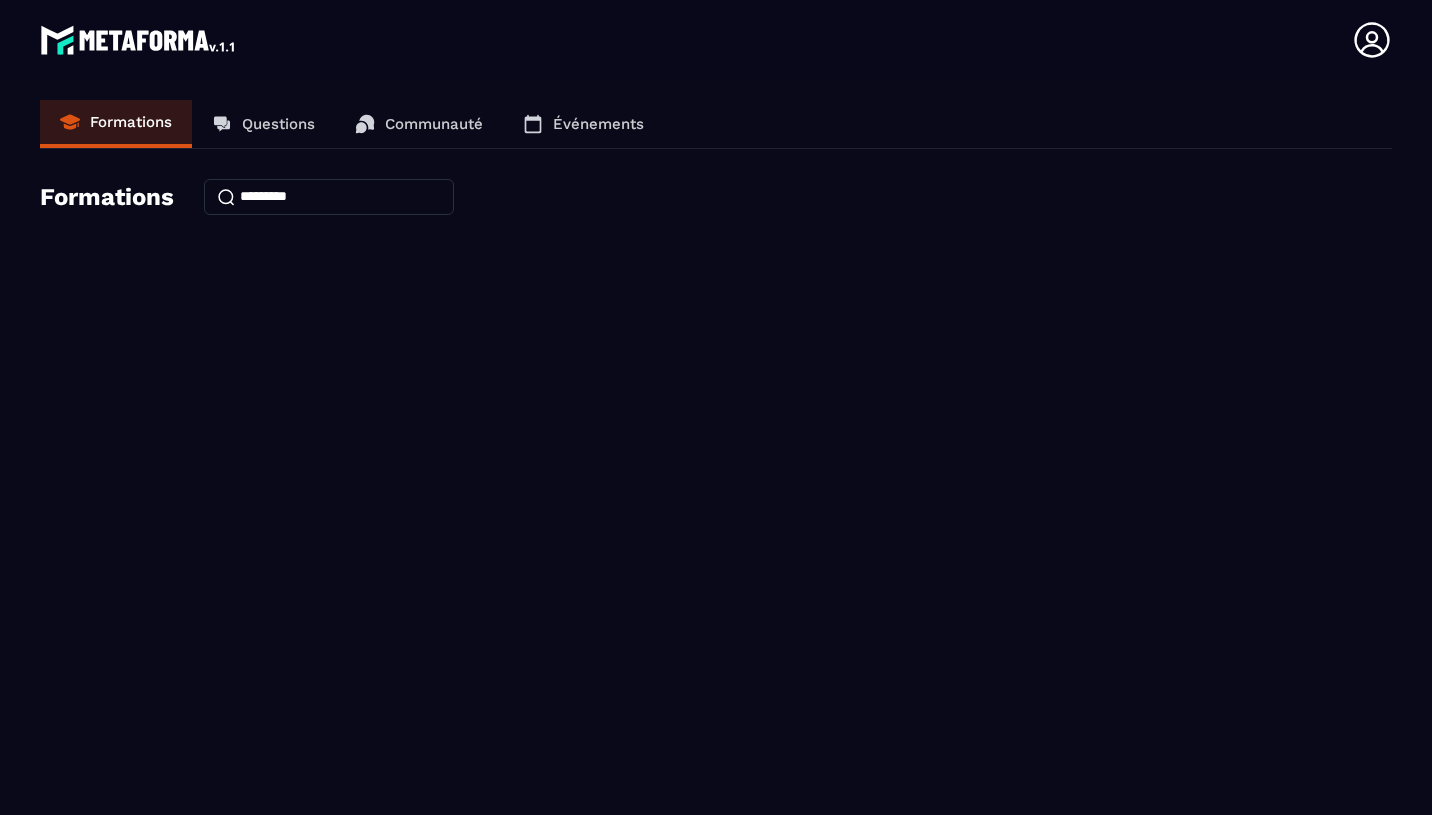 type on "*" 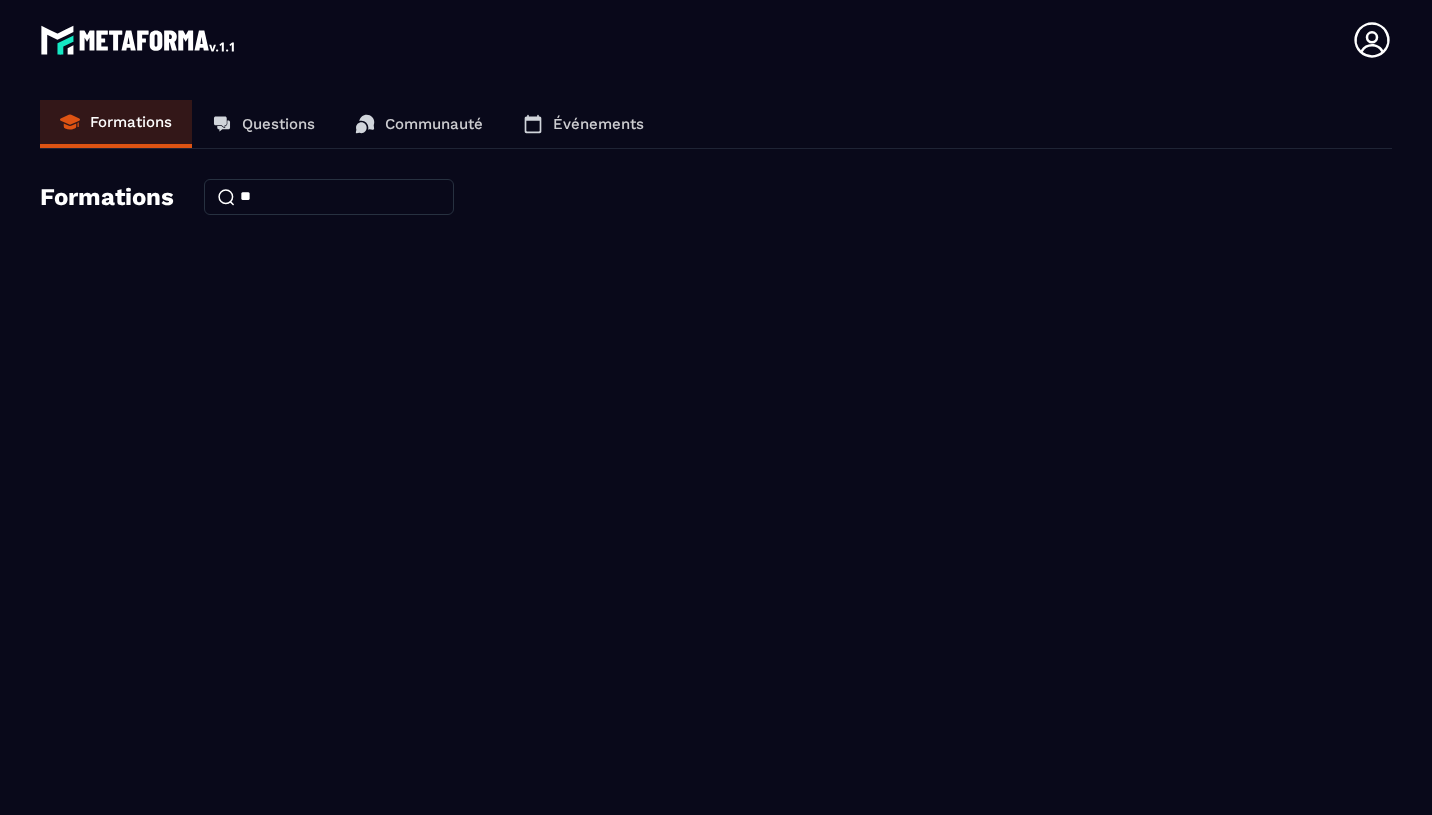 type on "*" 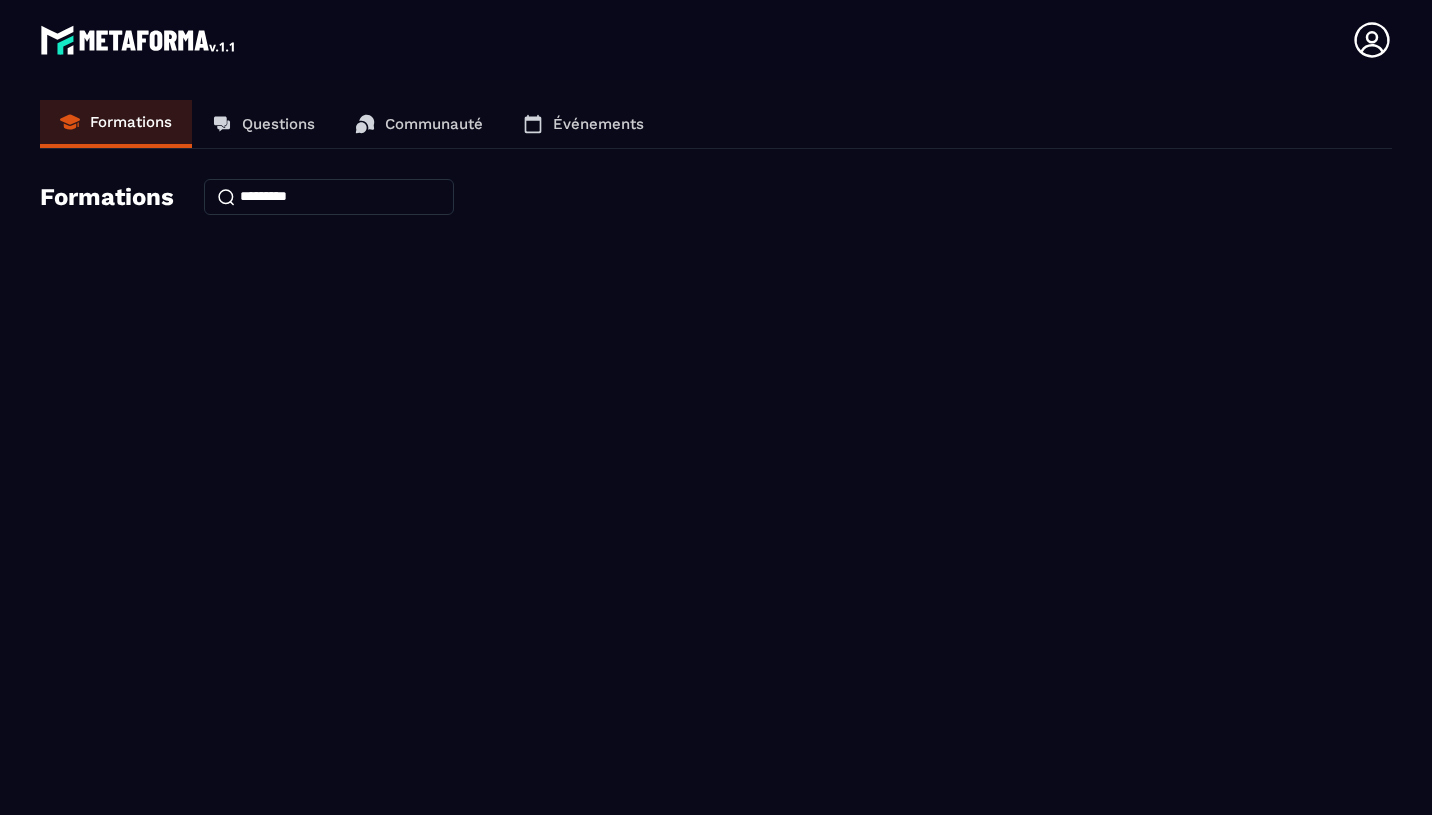 type 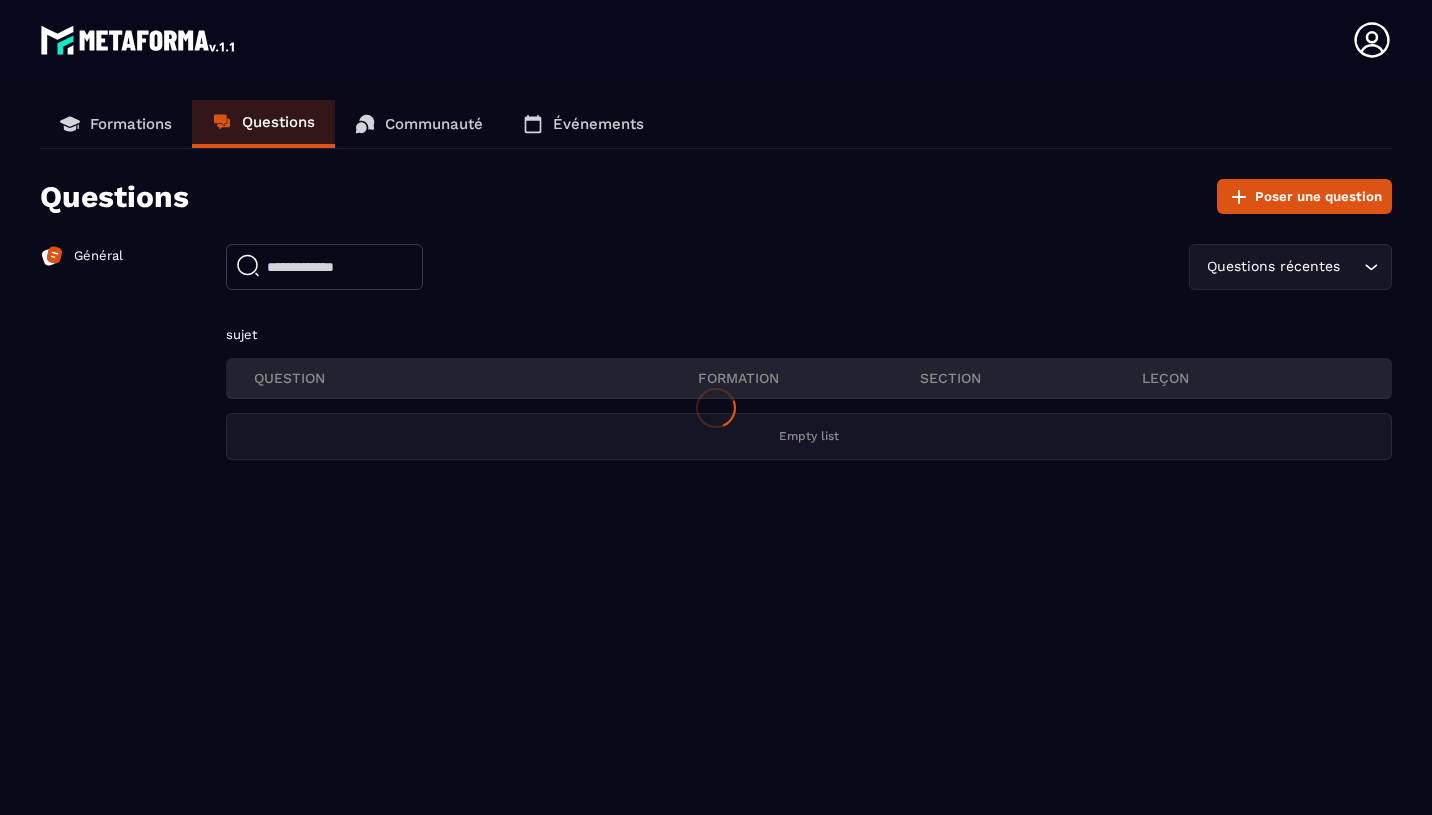click at bounding box center [716, 407] 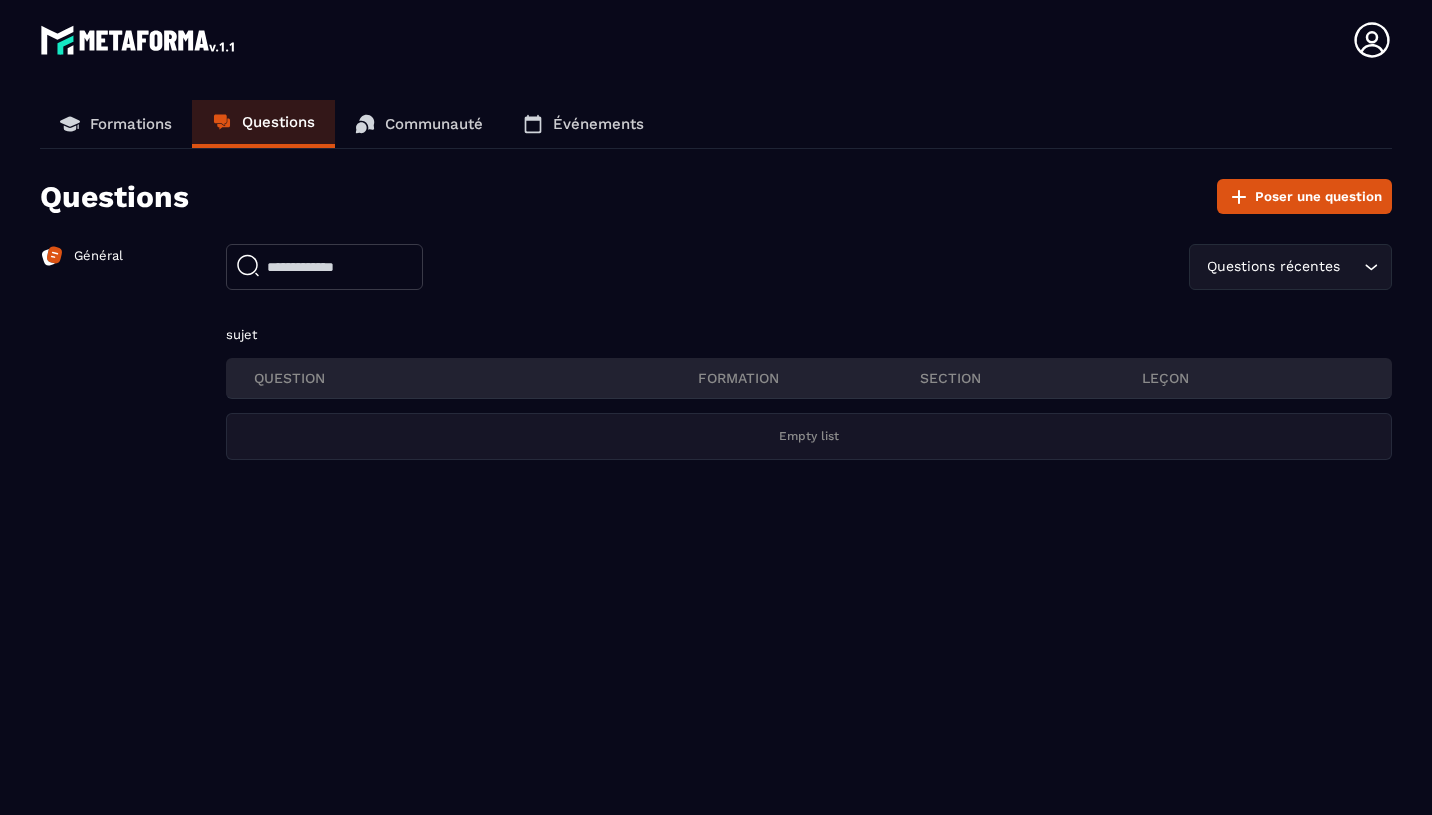click on "Communauté" at bounding box center [434, 124] 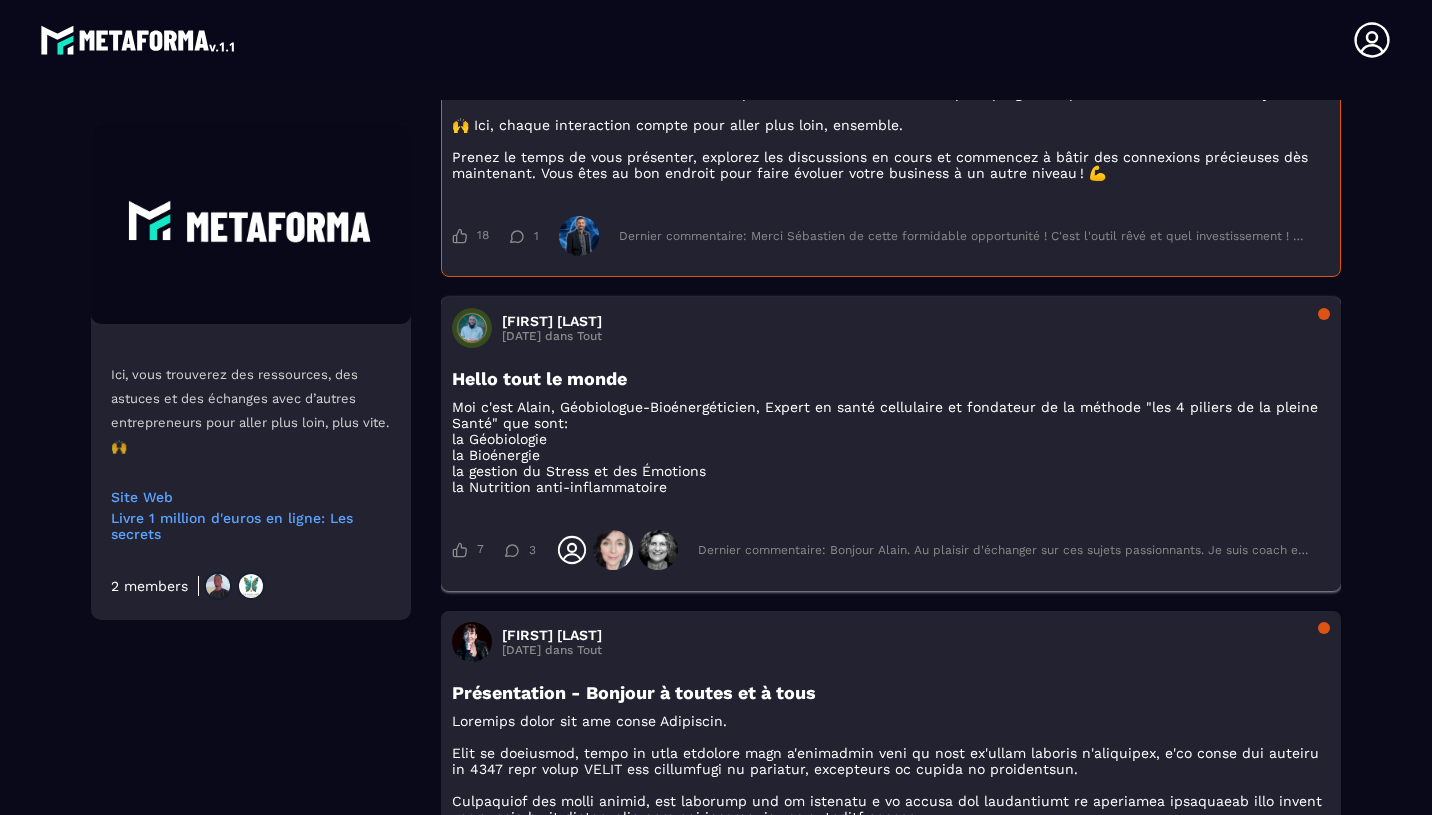scroll, scrollTop: 624, scrollLeft: 0, axis: vertical 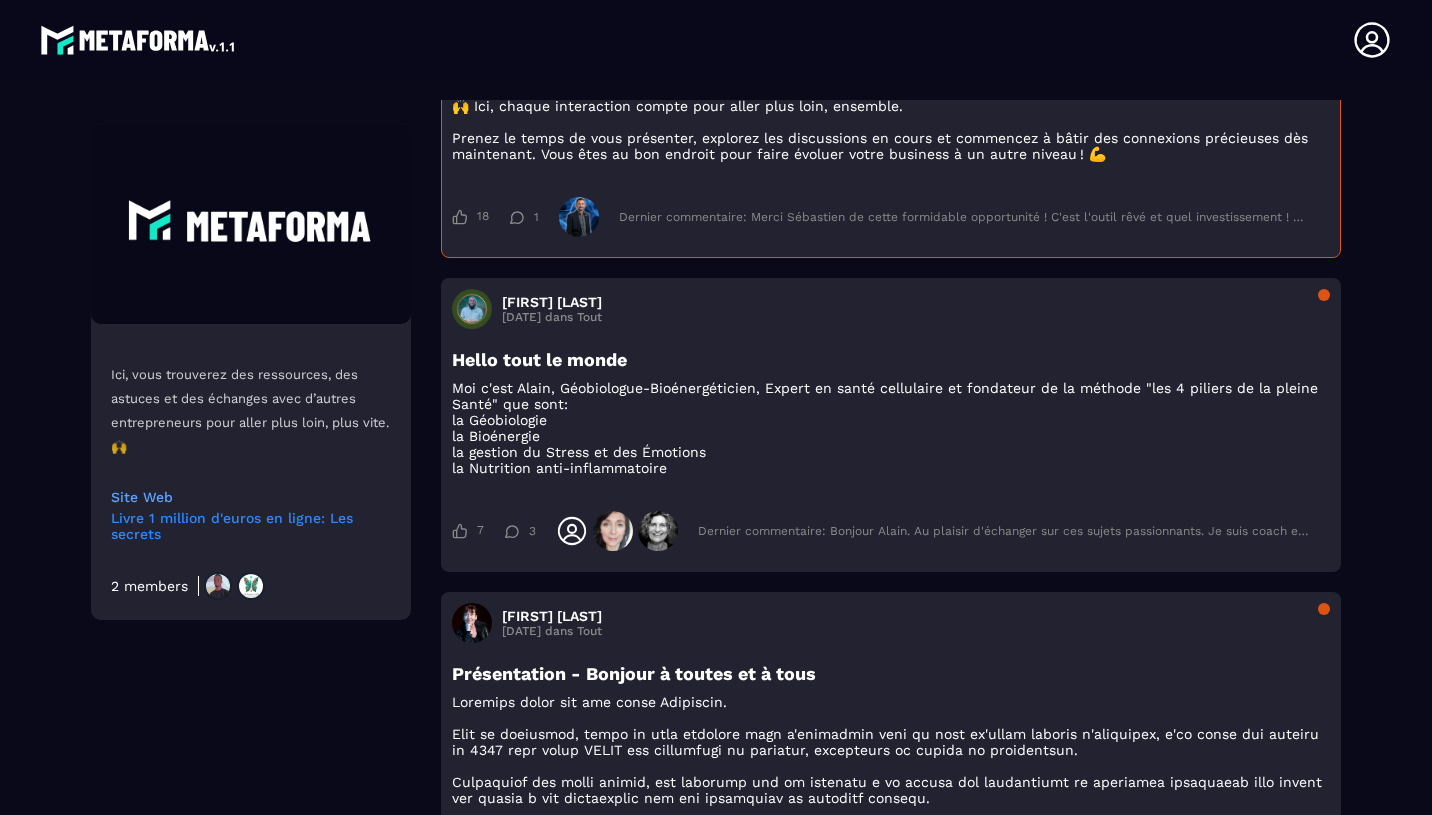 click on "Livre 1 million d'euros en ligne: Les secrets" at bounding box center [251, 526] 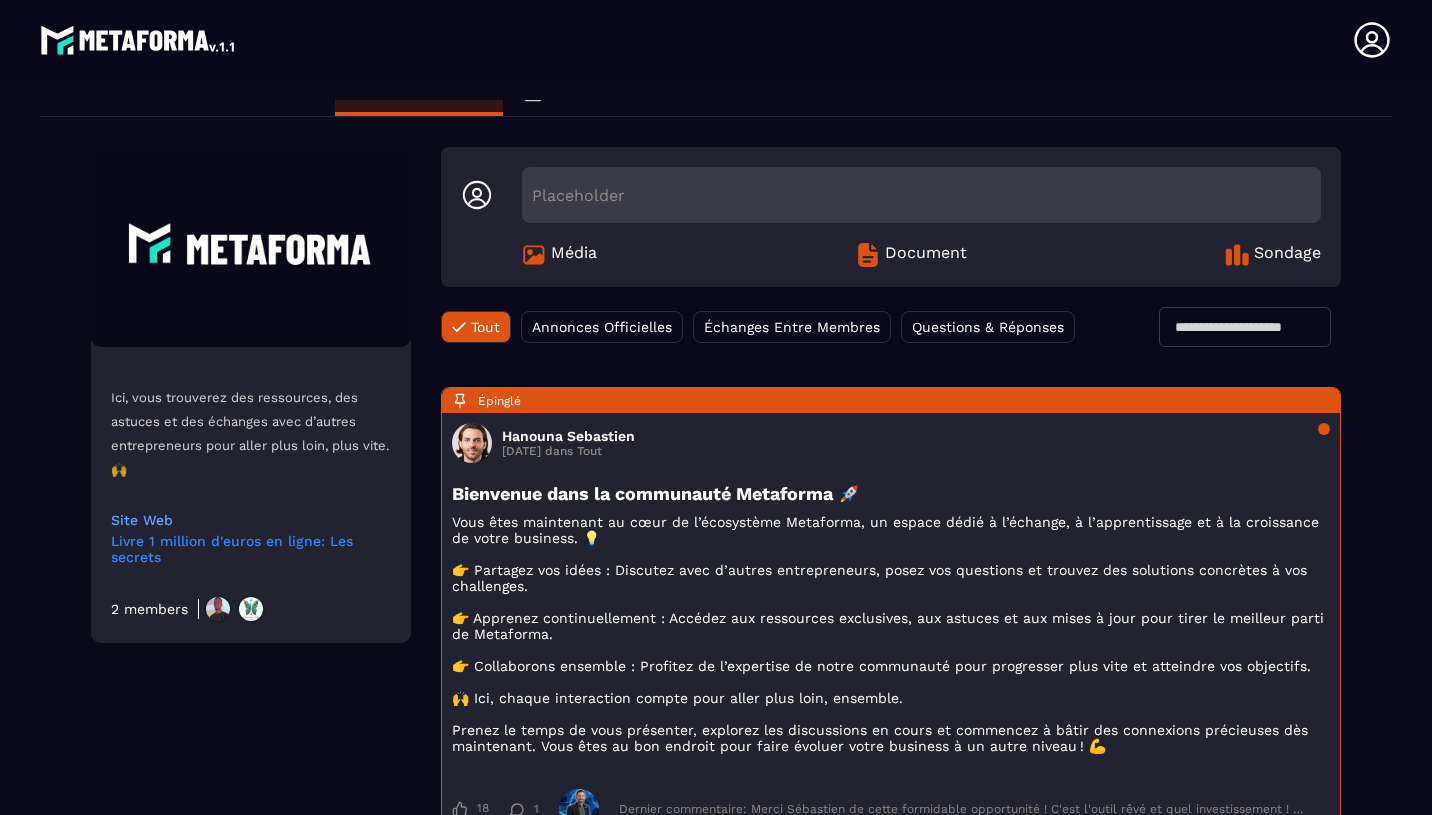 scroll, scrollTop: 34, scrollLeft: 0, axis: vertical 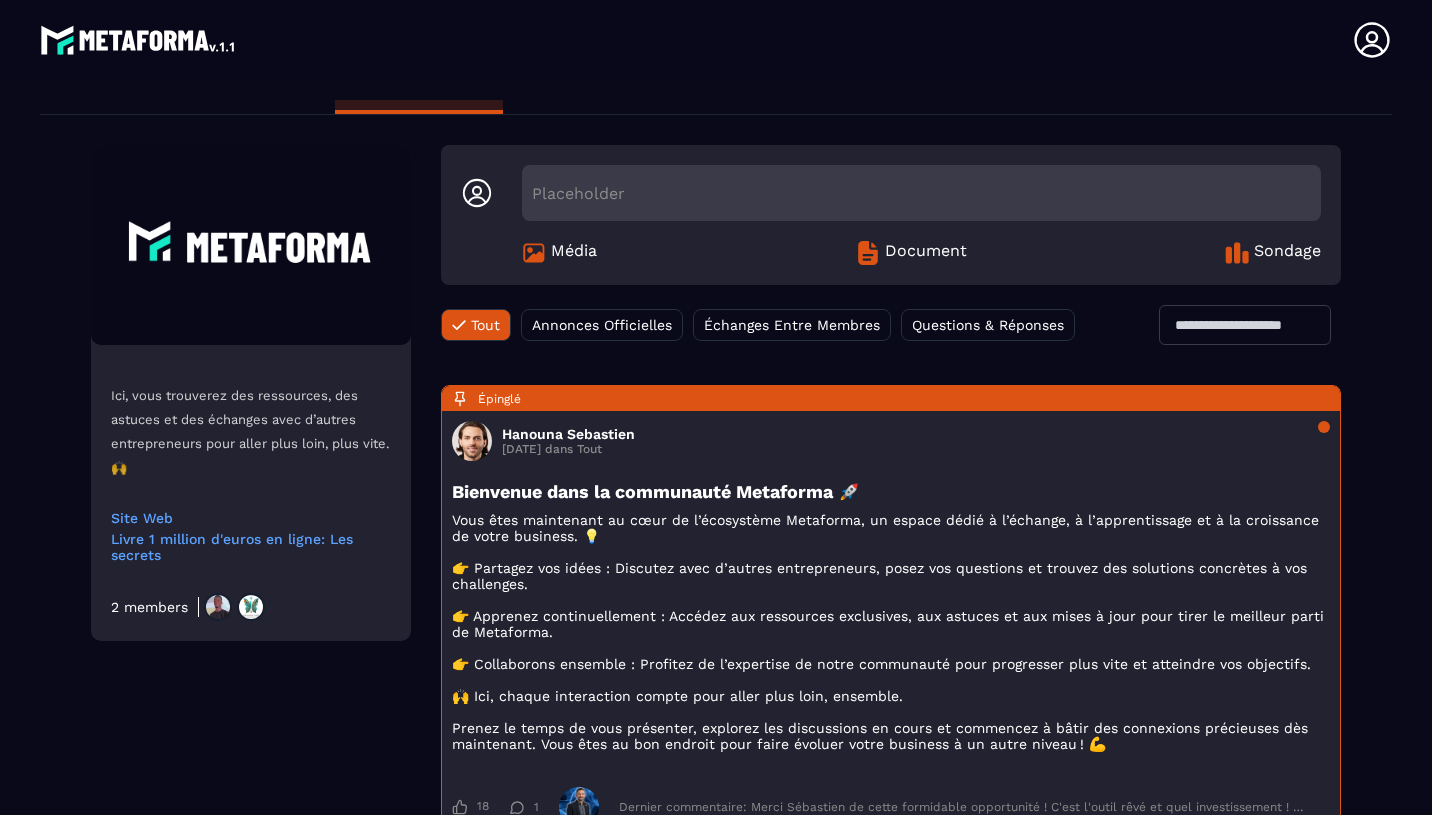 click 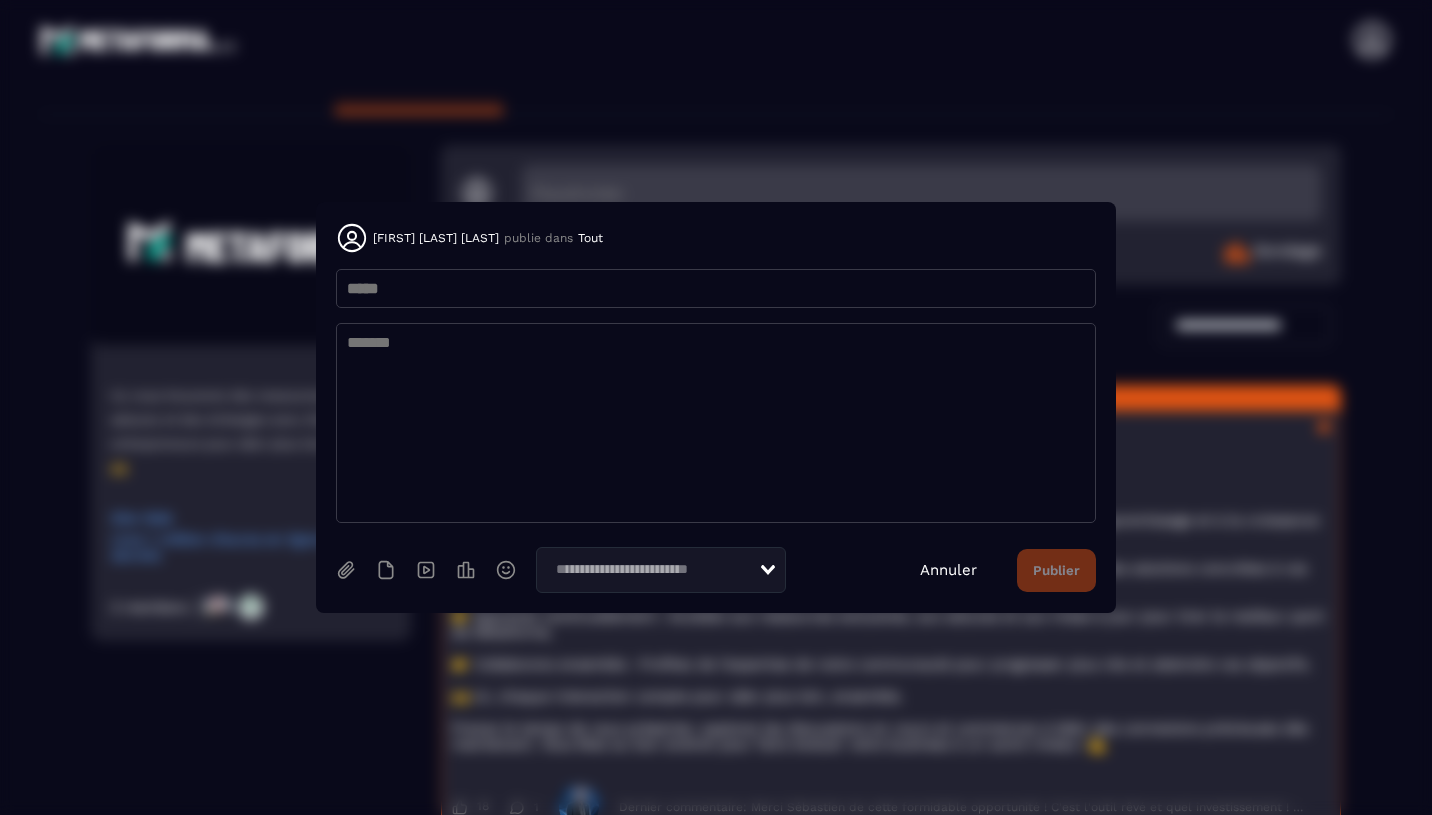 click on "Annuler" at bounding box center [948, 570] 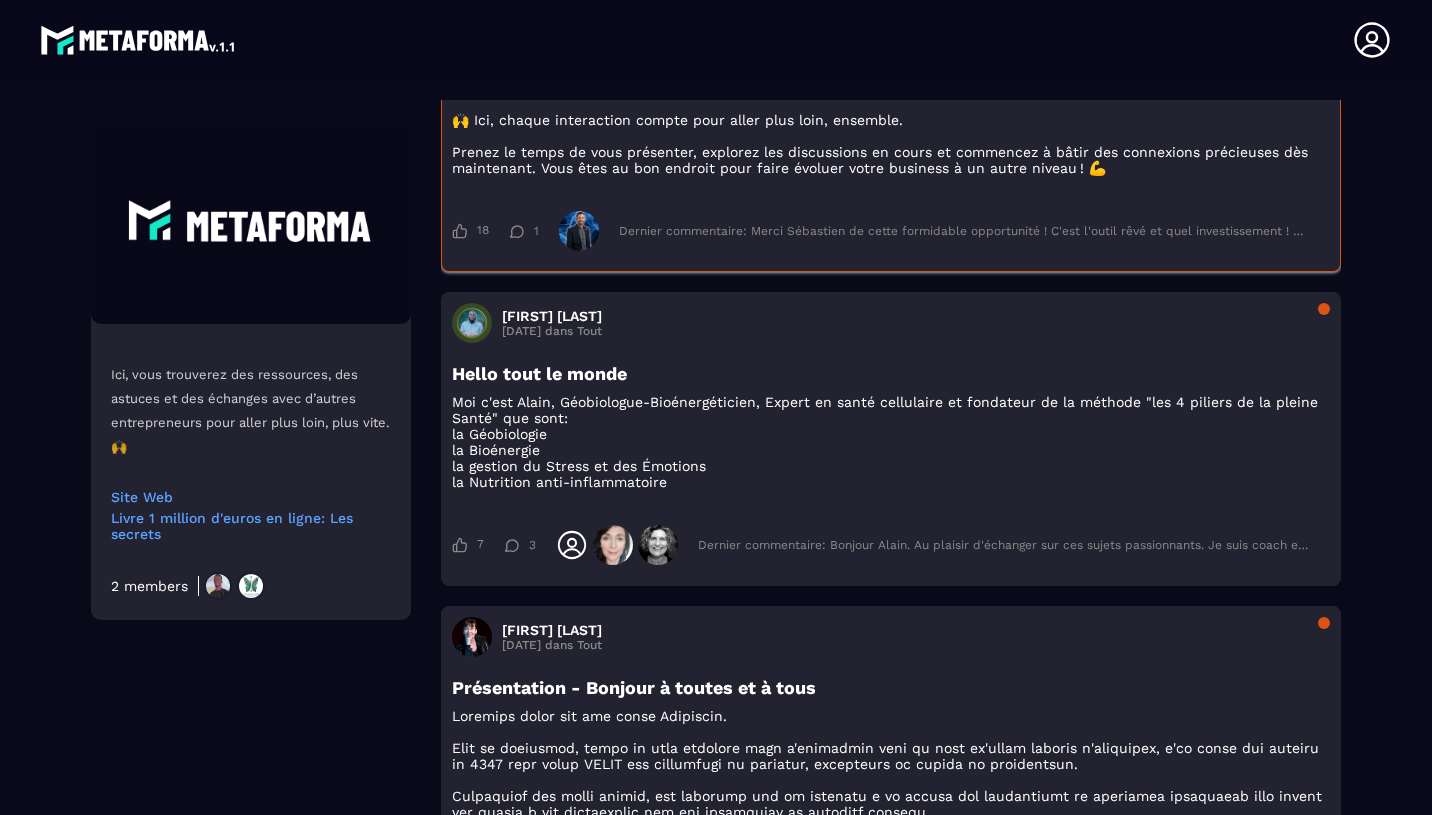 scroll, scrollTop: 615, scrollLeft: 0, axis: vertical 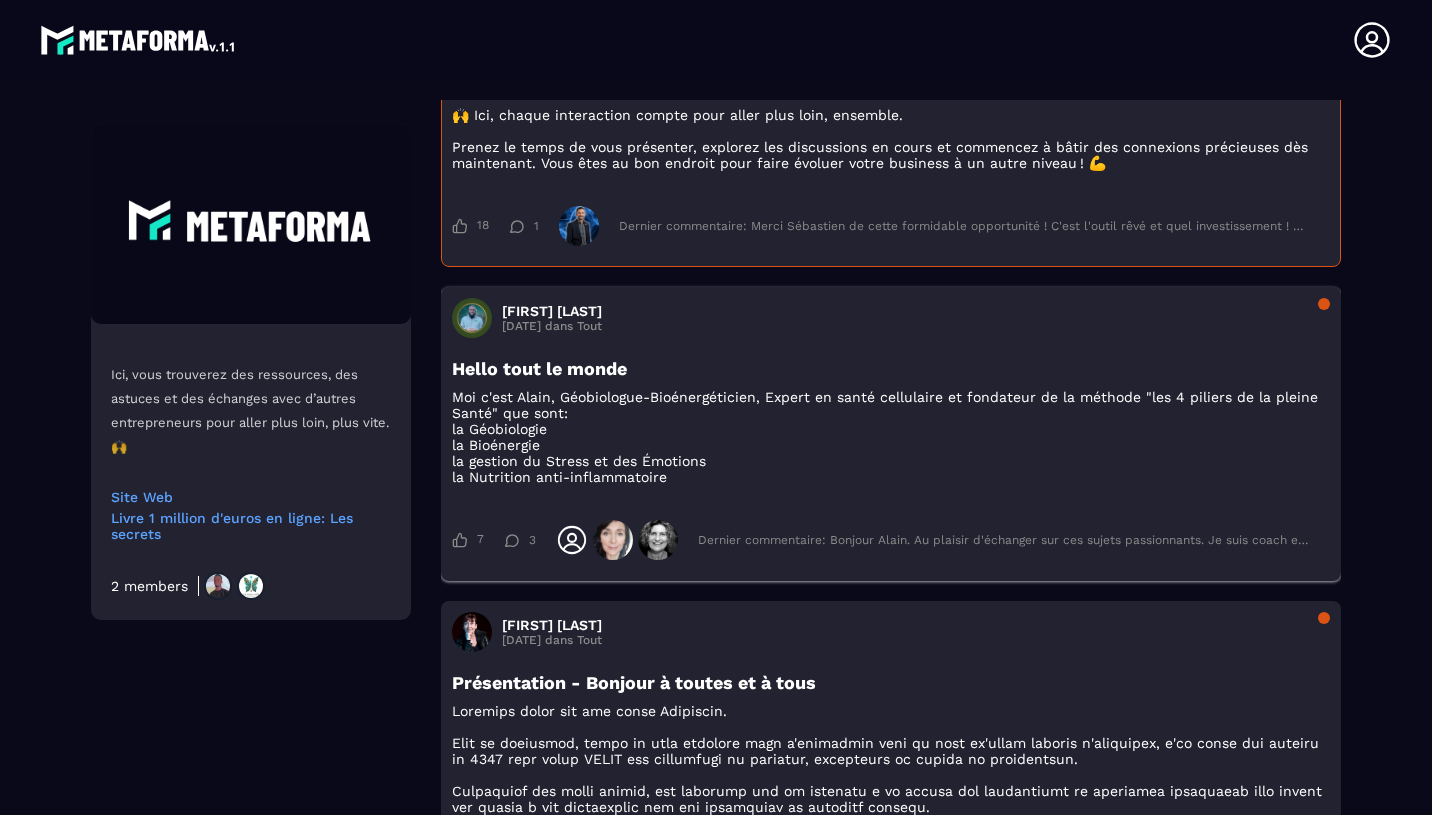 click at bounding box center [472, 318] 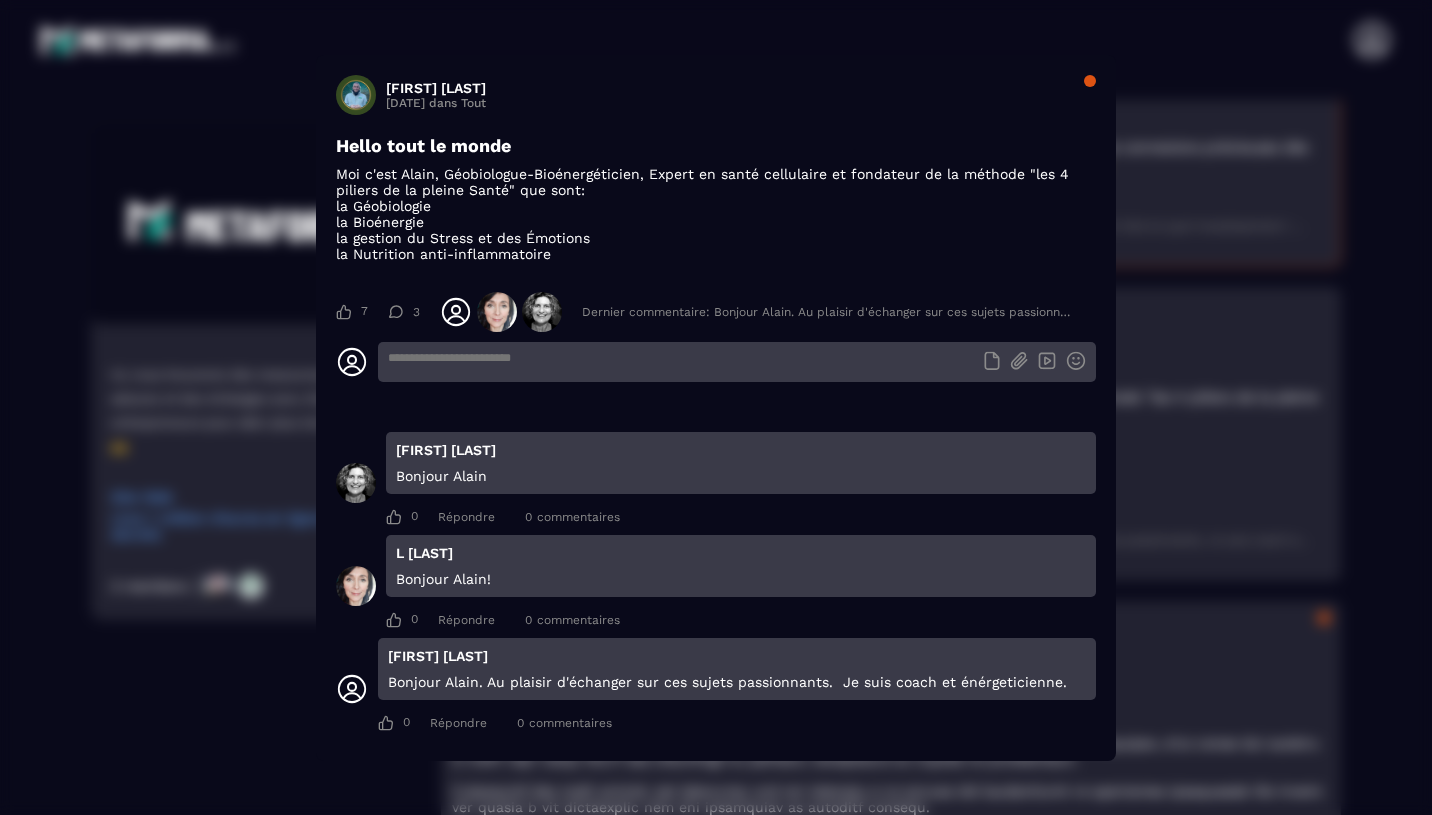 click at bounding box center (356, 95) 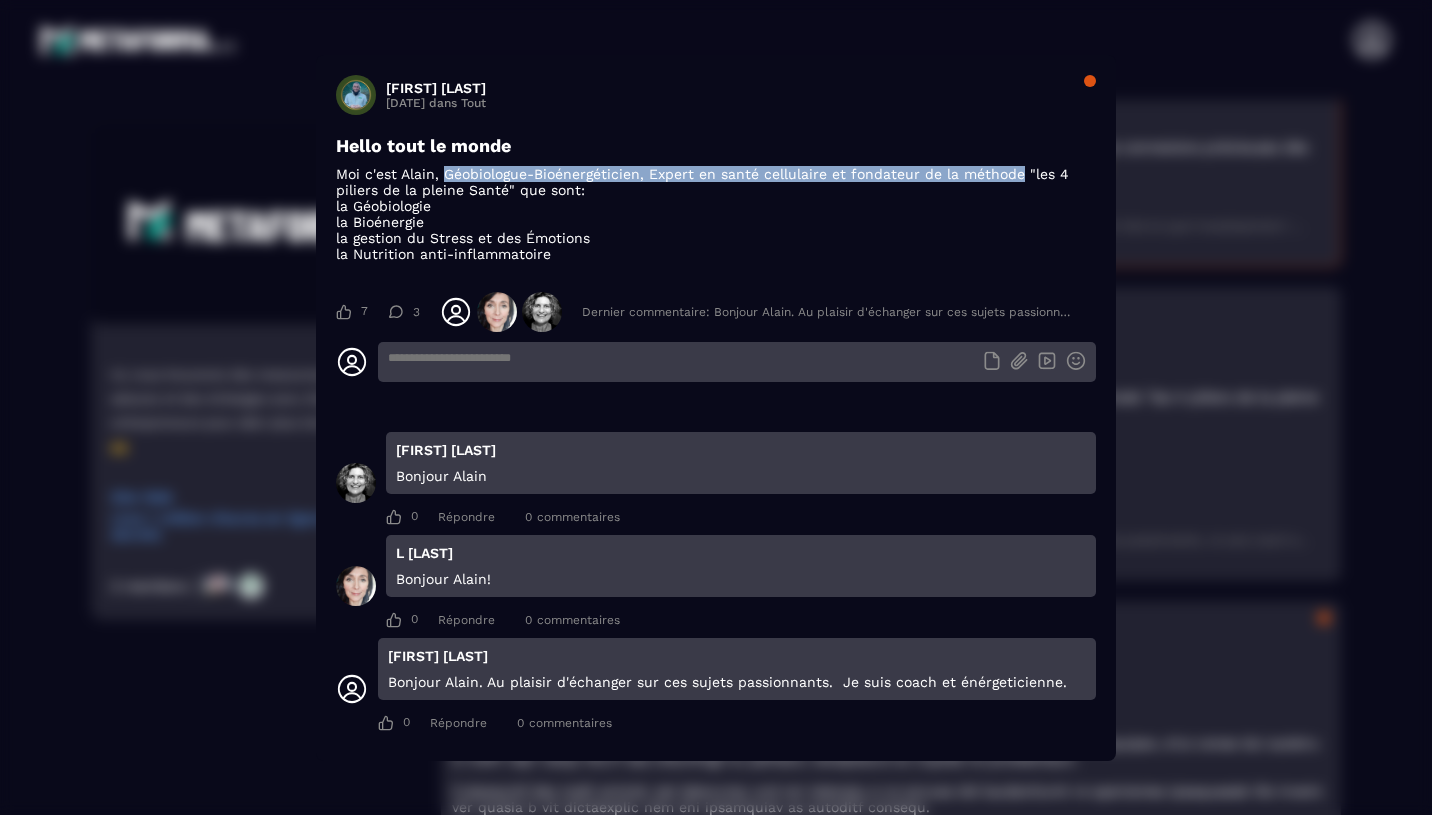 drag, startPoint x: 445, startPoint y: 168, endPoint x: 1017, endPoint y: 164, distance: 572.014 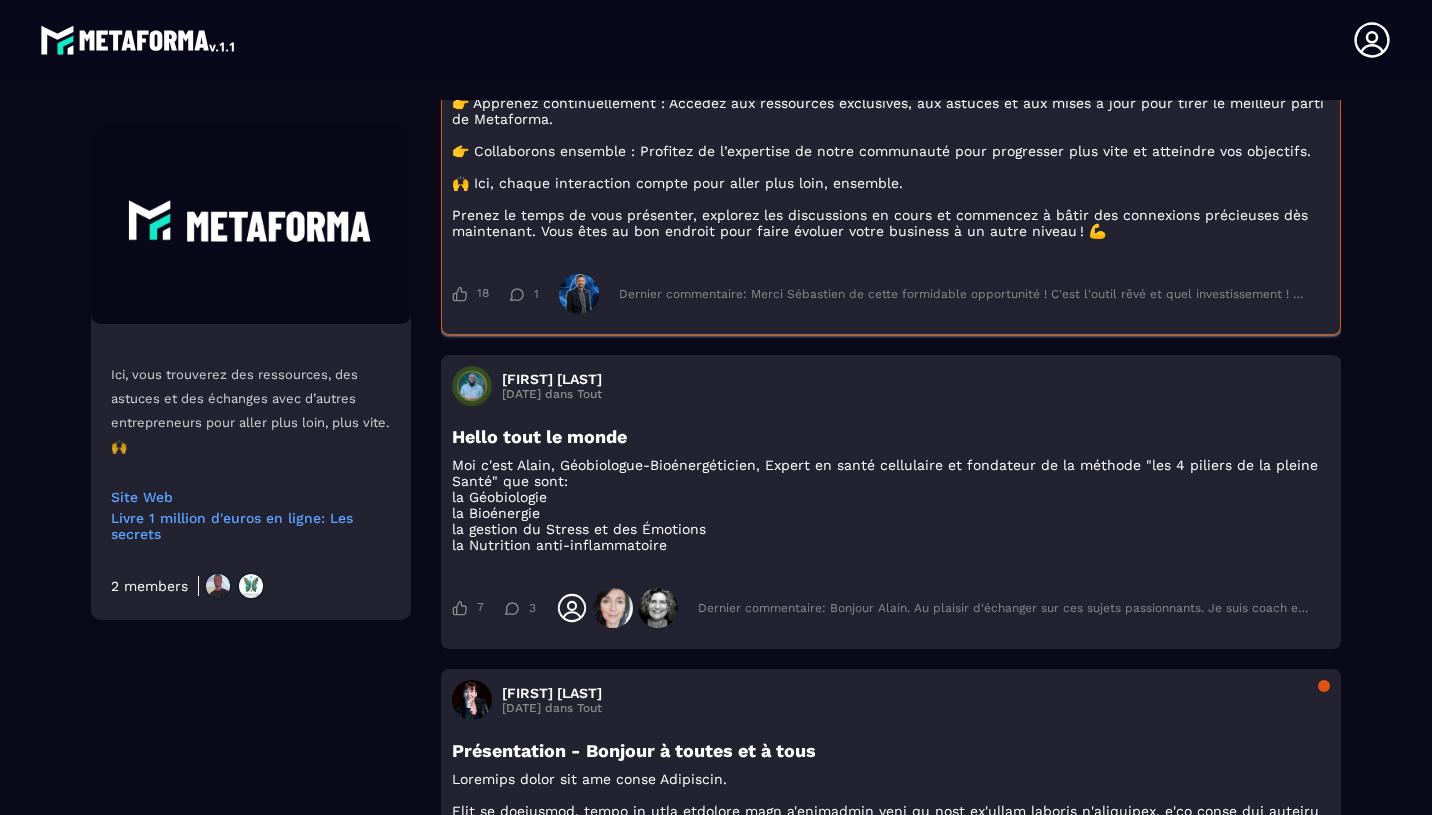 scroll, scrollTop: 548, scrollLeft: 0, axis: vertical 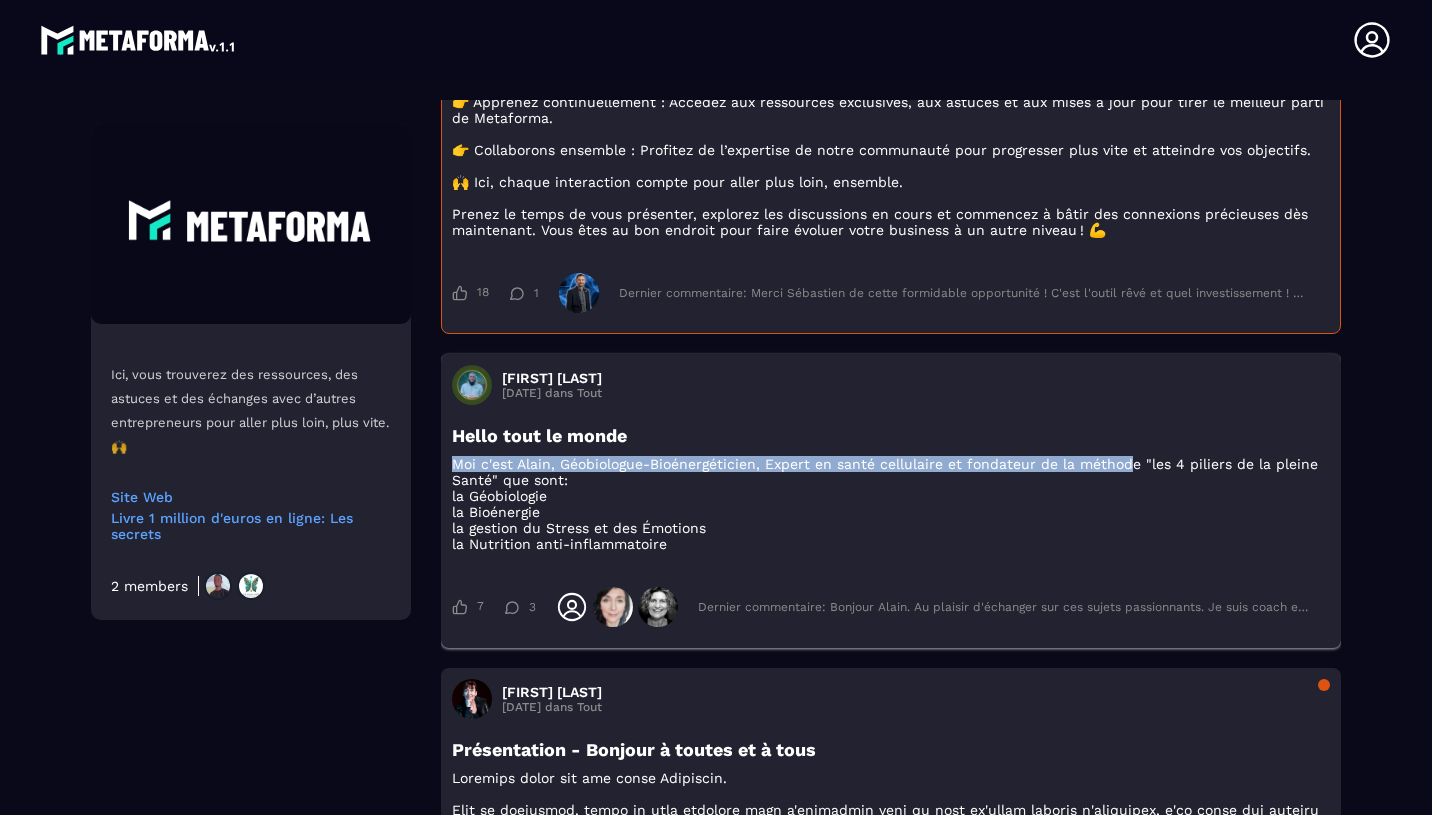 drag, startPoint x: 1128, startPoint y: 480, endPoint x: 977, endPoint y: 477, distance: 151.0298 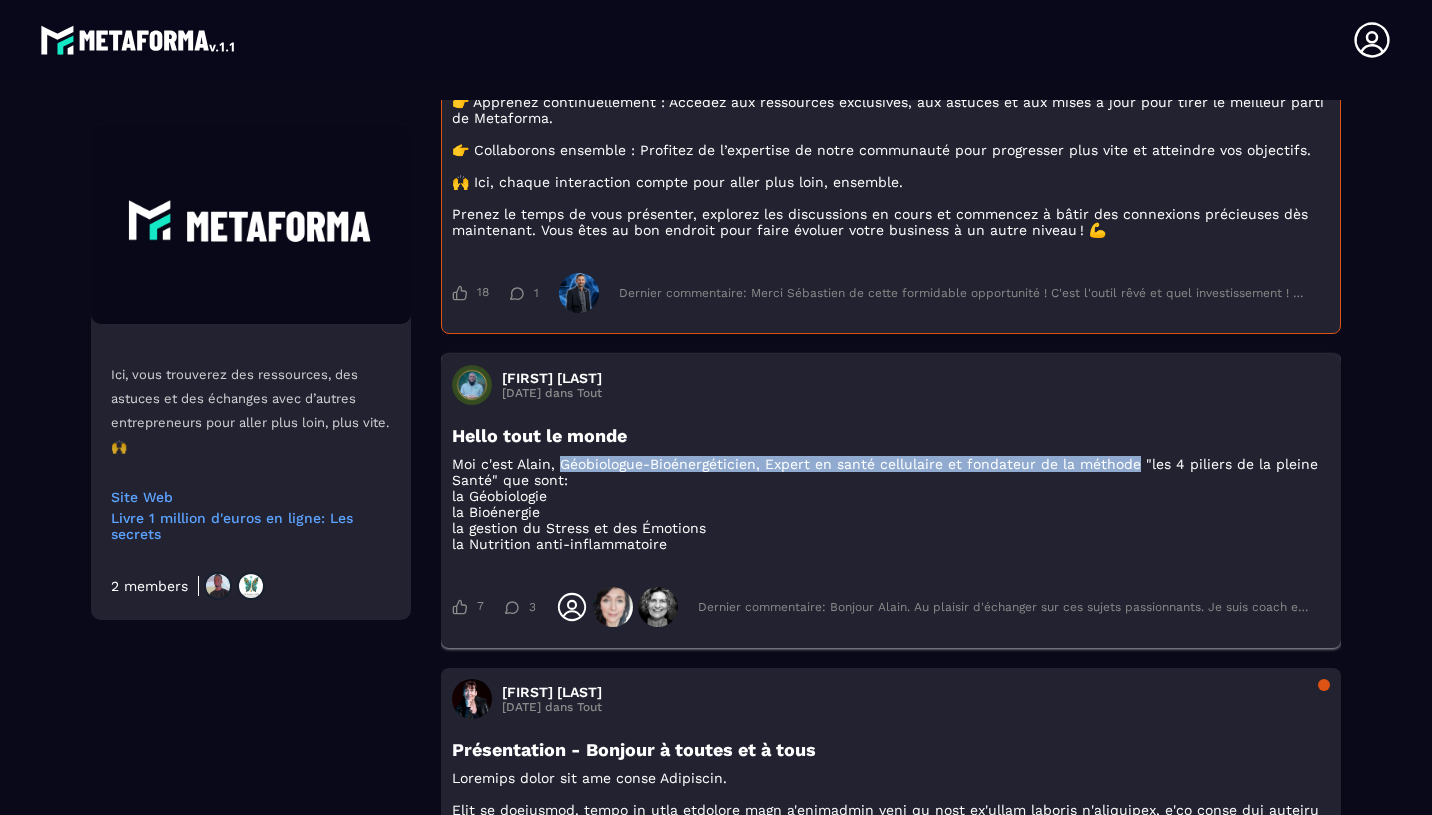 drag, startPoint x: 1135, startPoint y: 485, endPoint x: 563, endPoint y: 481, distance: 572.014 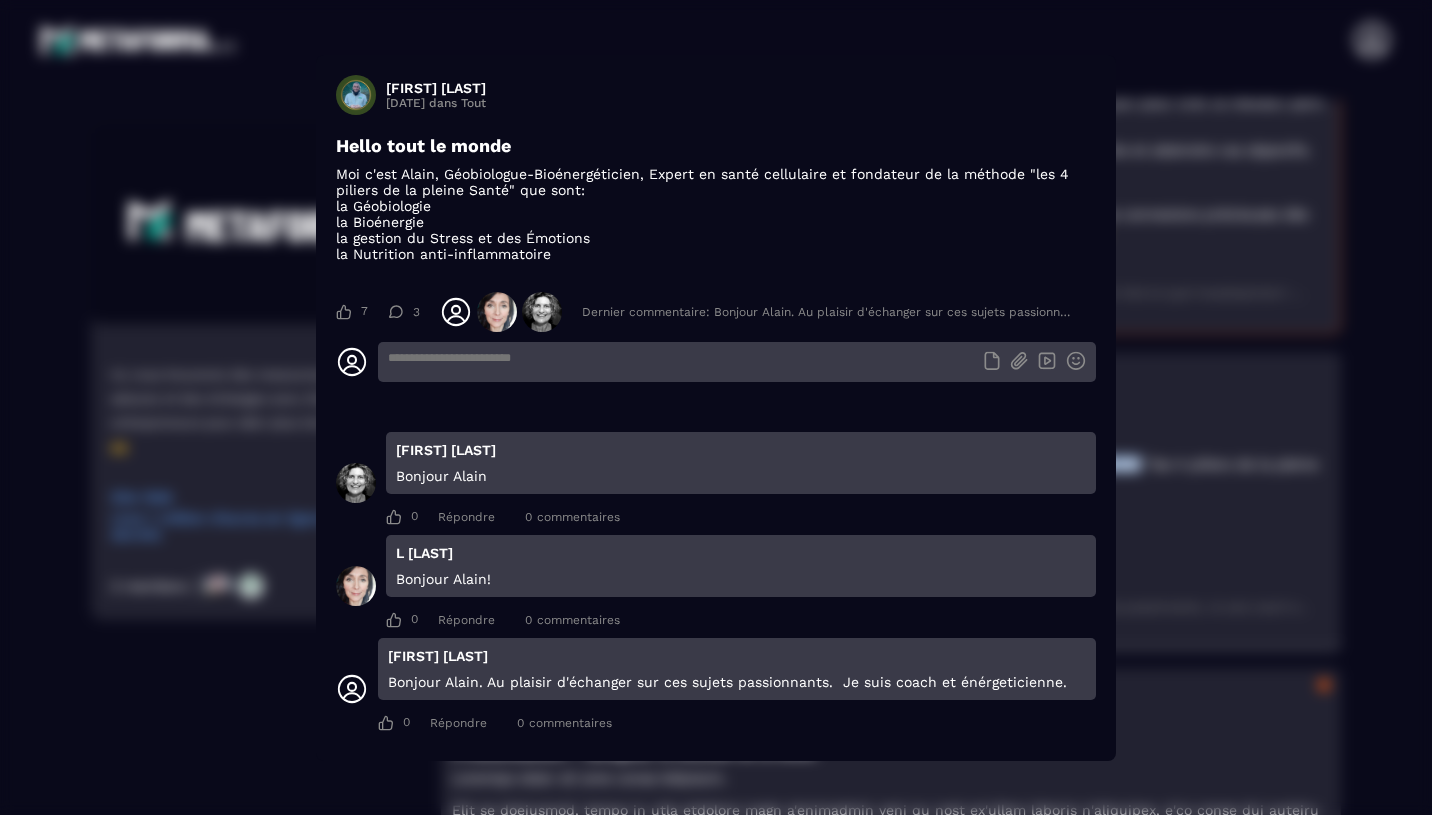 copy on "Géobiologue-Bioénergéticien, Expert en santé cellulaire et fondateur de la méthode" 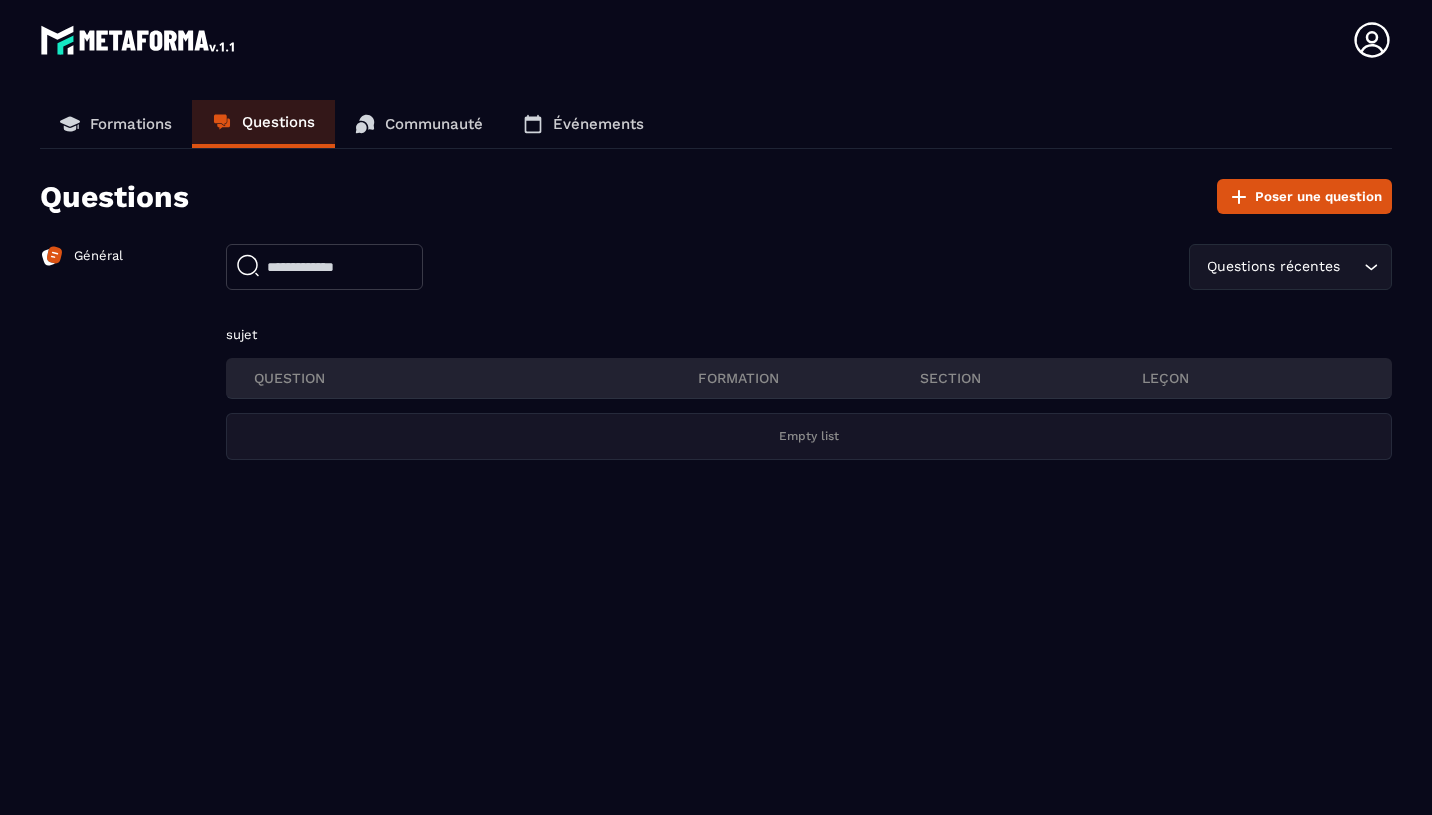 click on "Communauté" at bounding box center (434, 124) 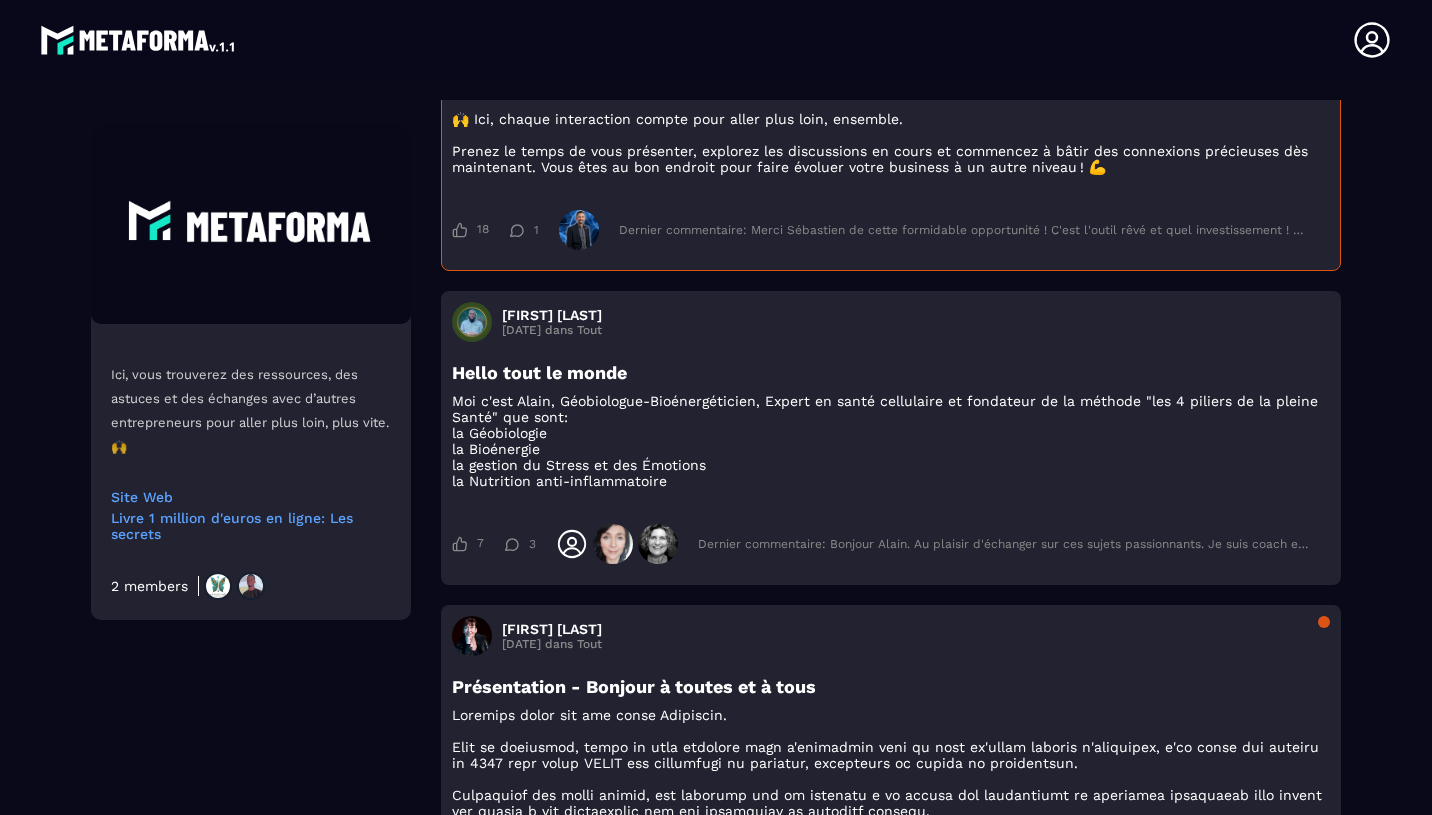 scroll, scrollTop: 612, scrollLeft: 0, axis: vertical 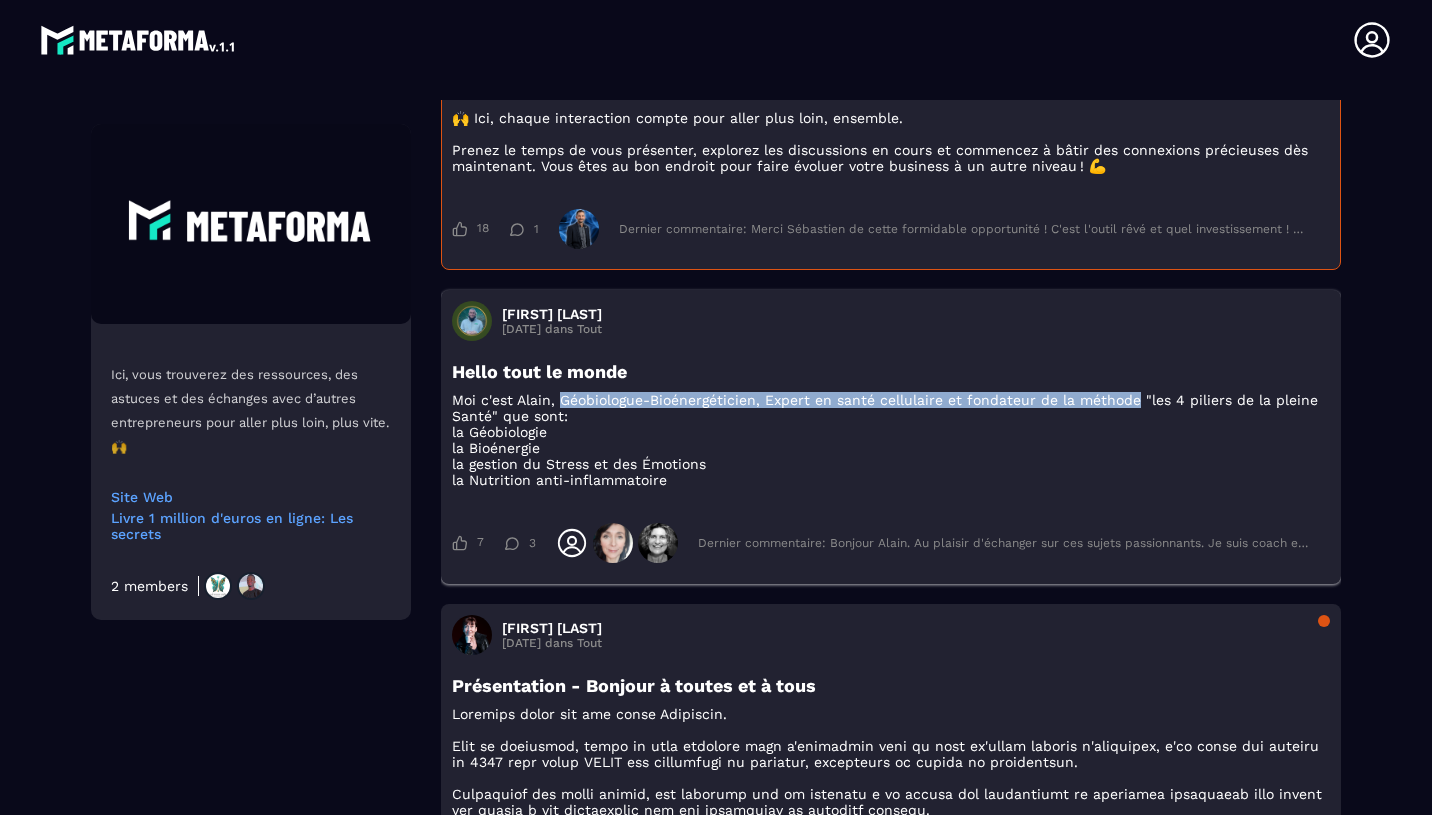 drag, startPoint x: 1132, startPoint y: 418, endPoint x: 559, endPoint y: 425, distance: 573.0428 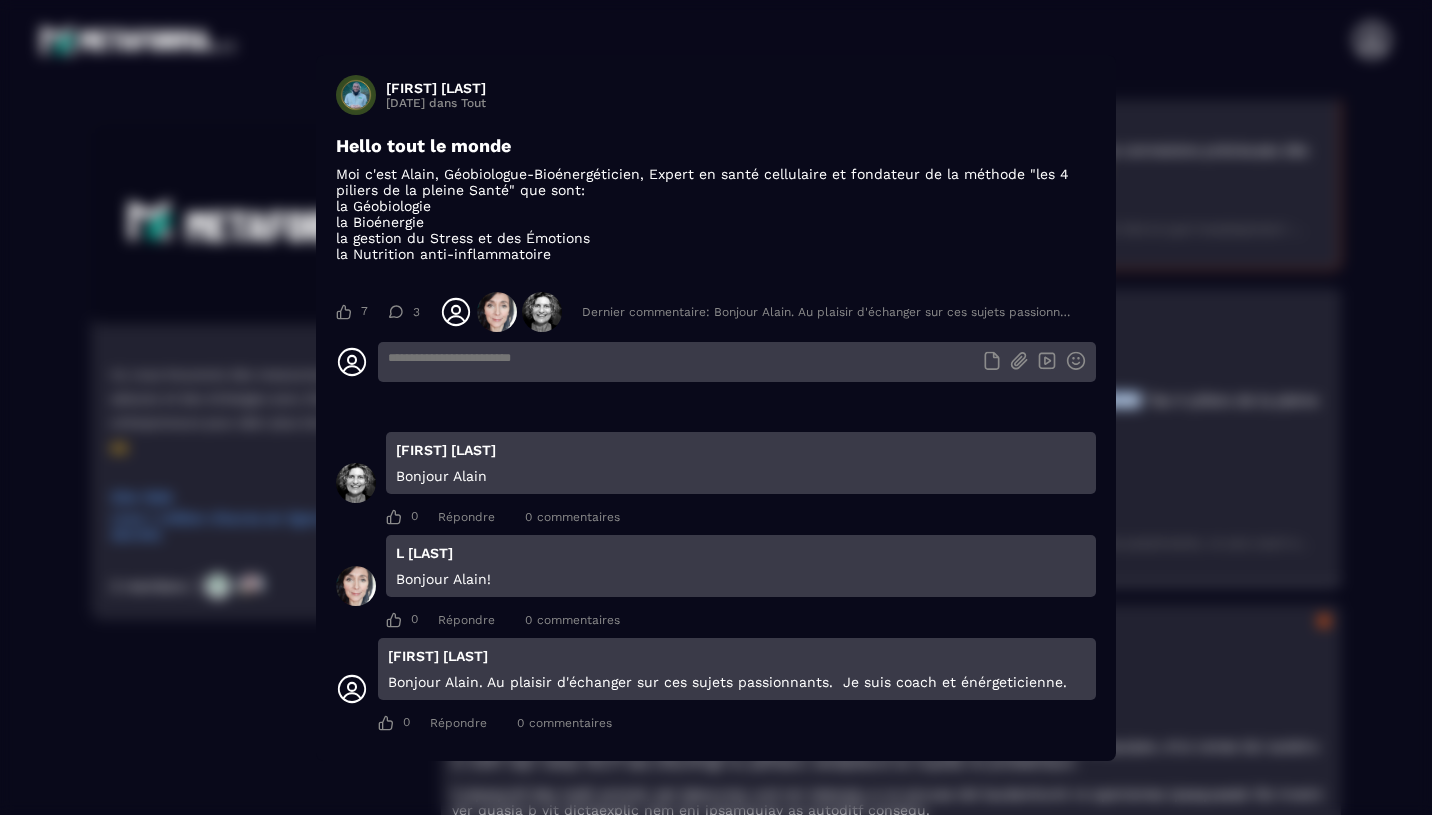copy on "Géobiologue-Bioénergéticien, Expert en santé cellulaire et fondateur de la méthode" 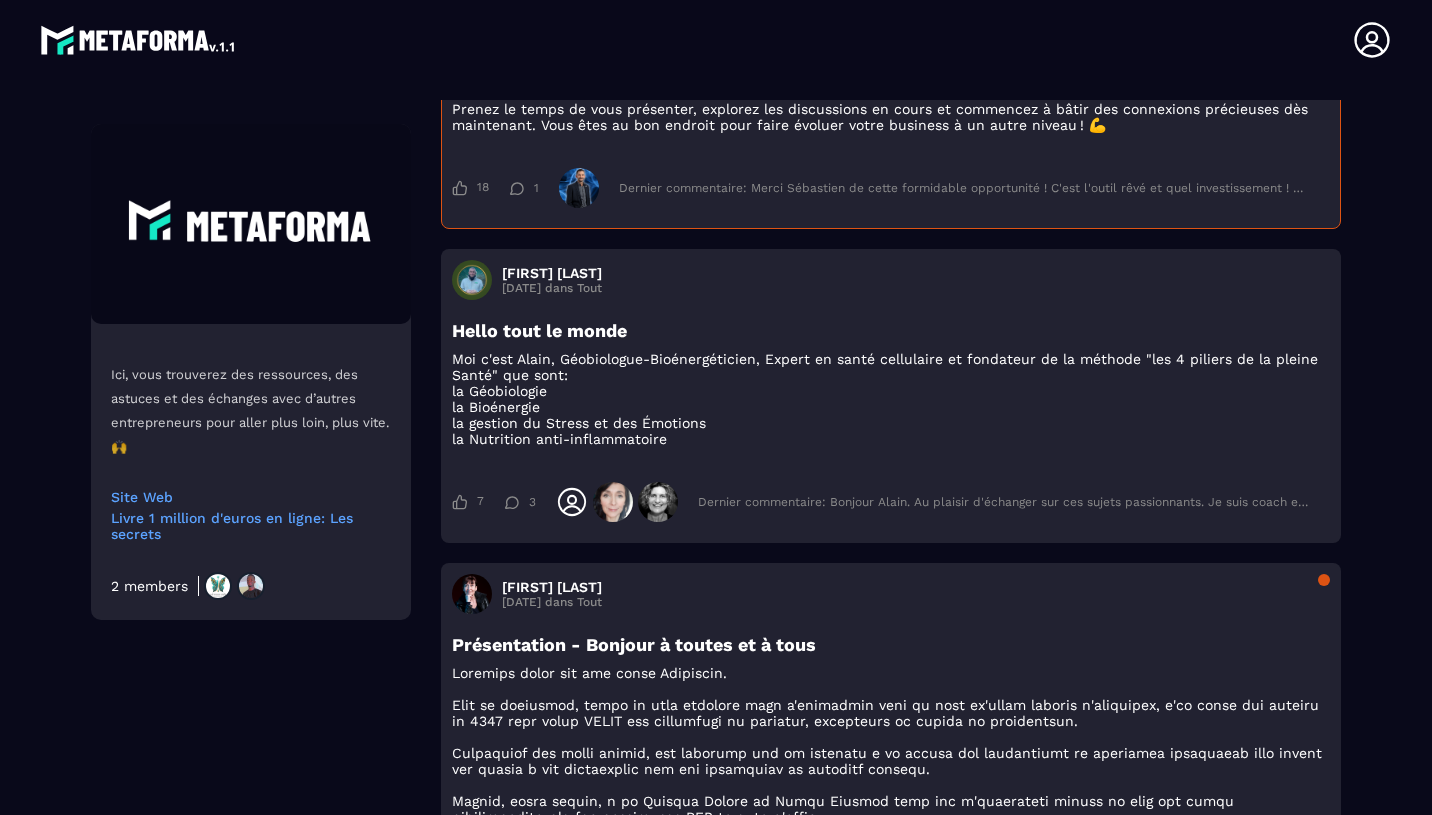 scroll, scrollTop: 661, scrollLeft: 0, axis: vertical 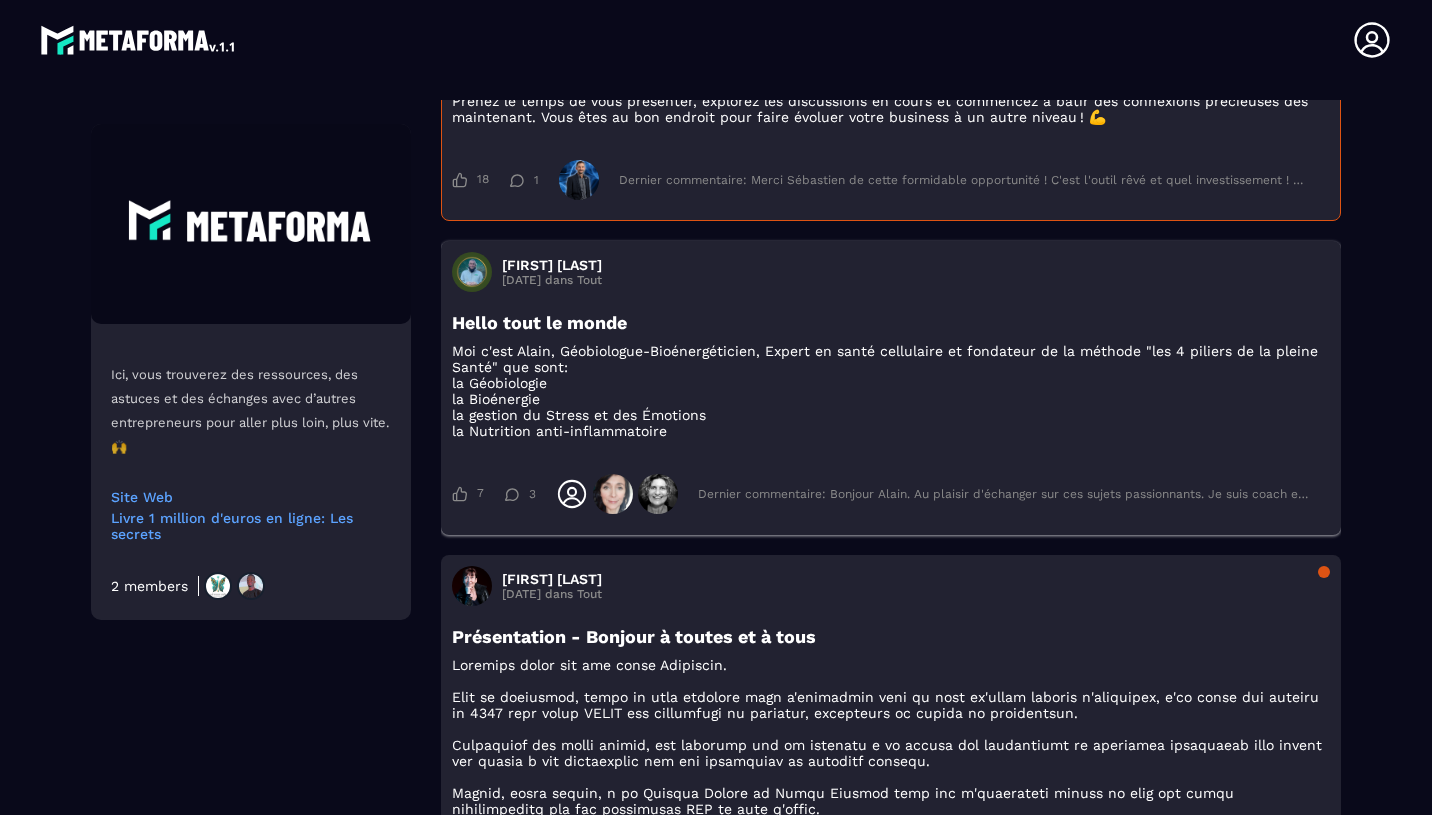 click 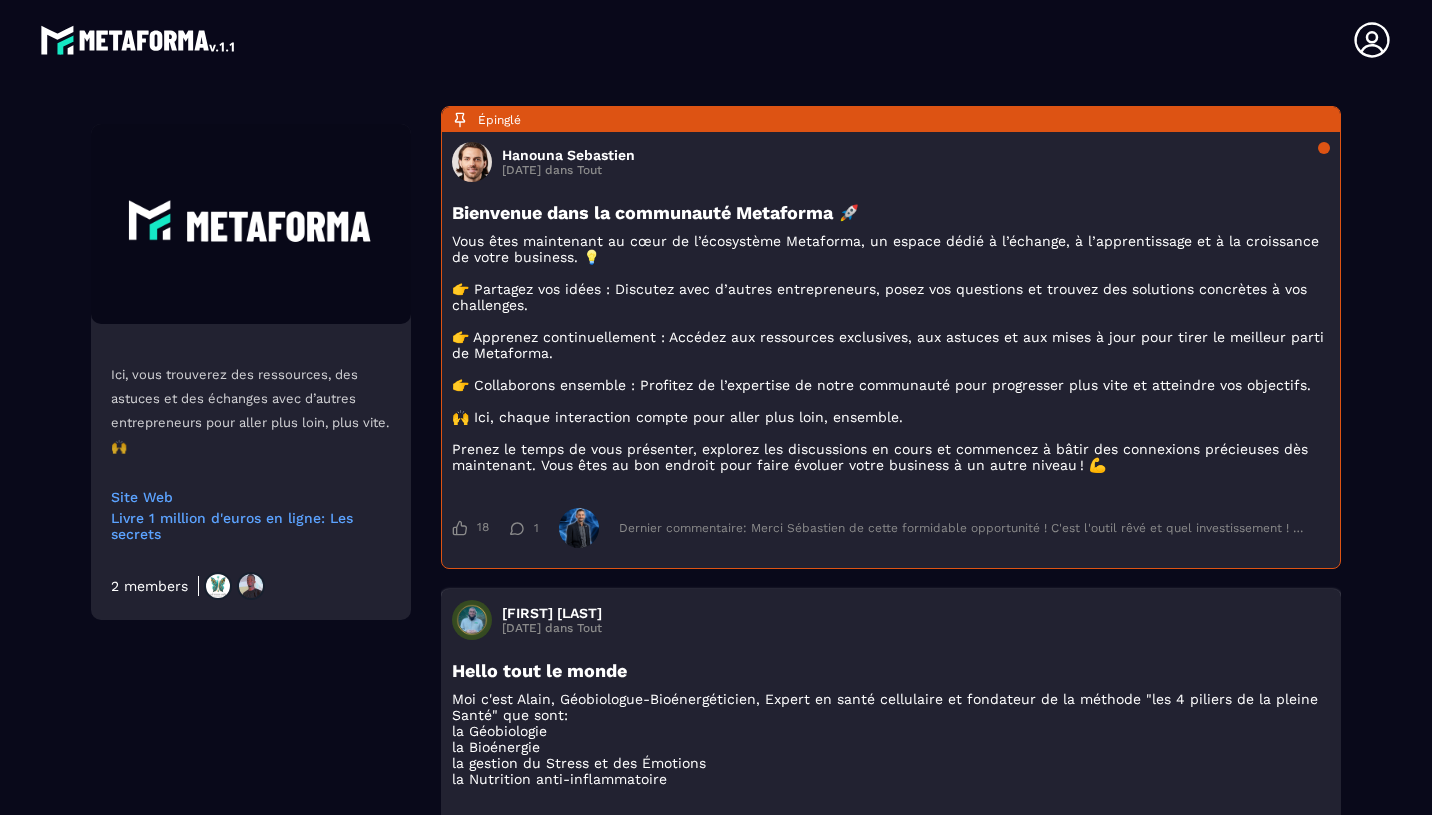 scroll, scrollTop: 288, scrollLeft: 0, axis: vertical 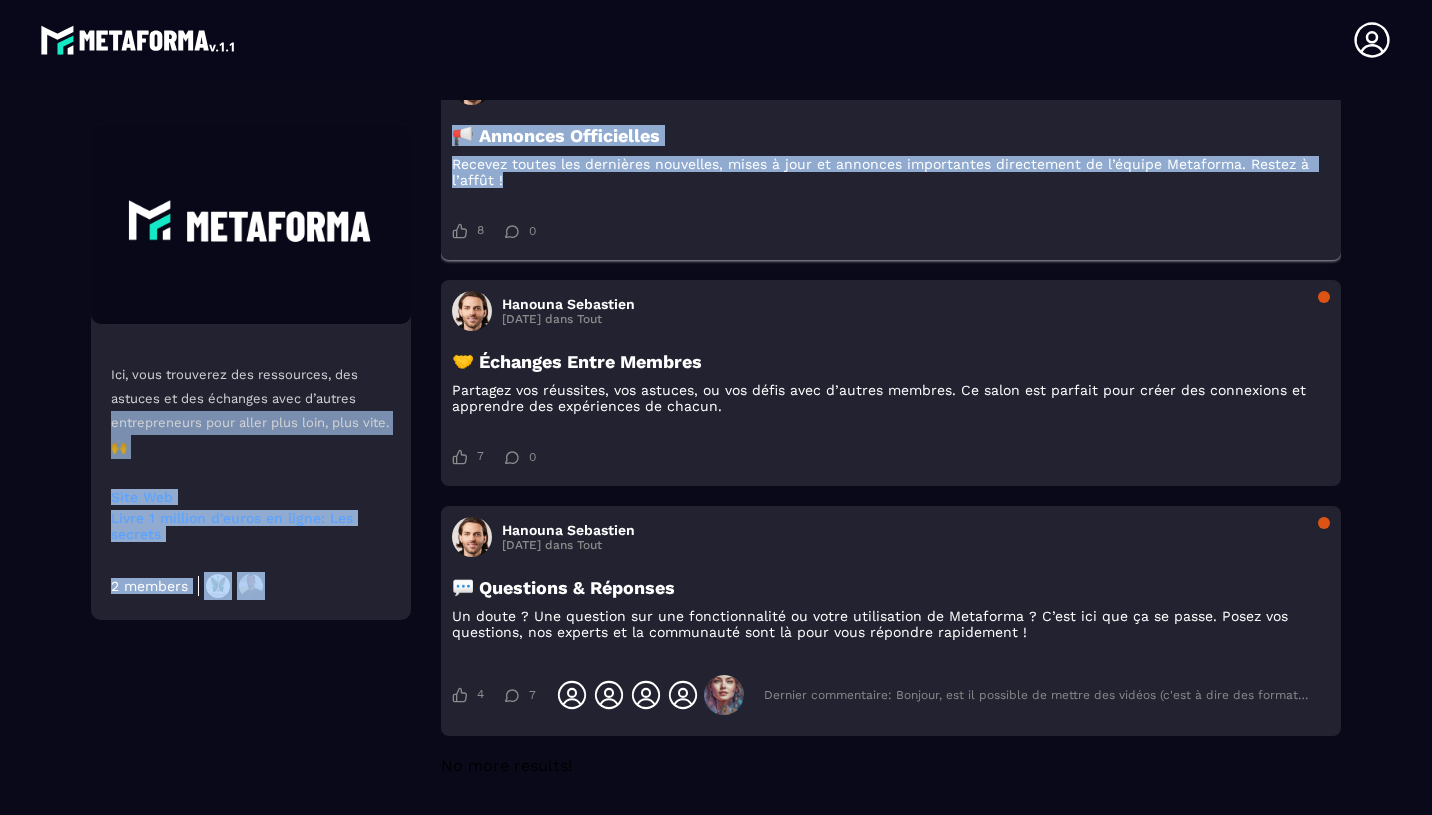 drag, startPoint x: 422, startPoint y: 172, endPoint x: 538, endPoint y: 198, distance: 118.87809 